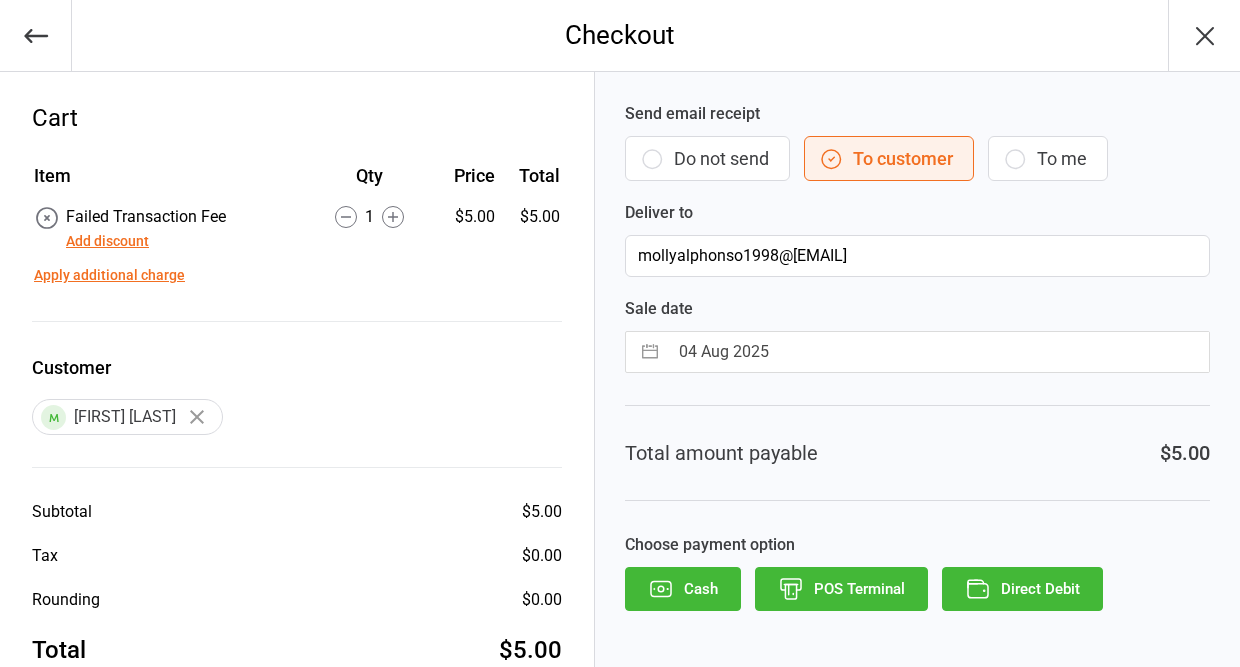scroll, scrollTop: 0, scrollLeft: 0, axis: both 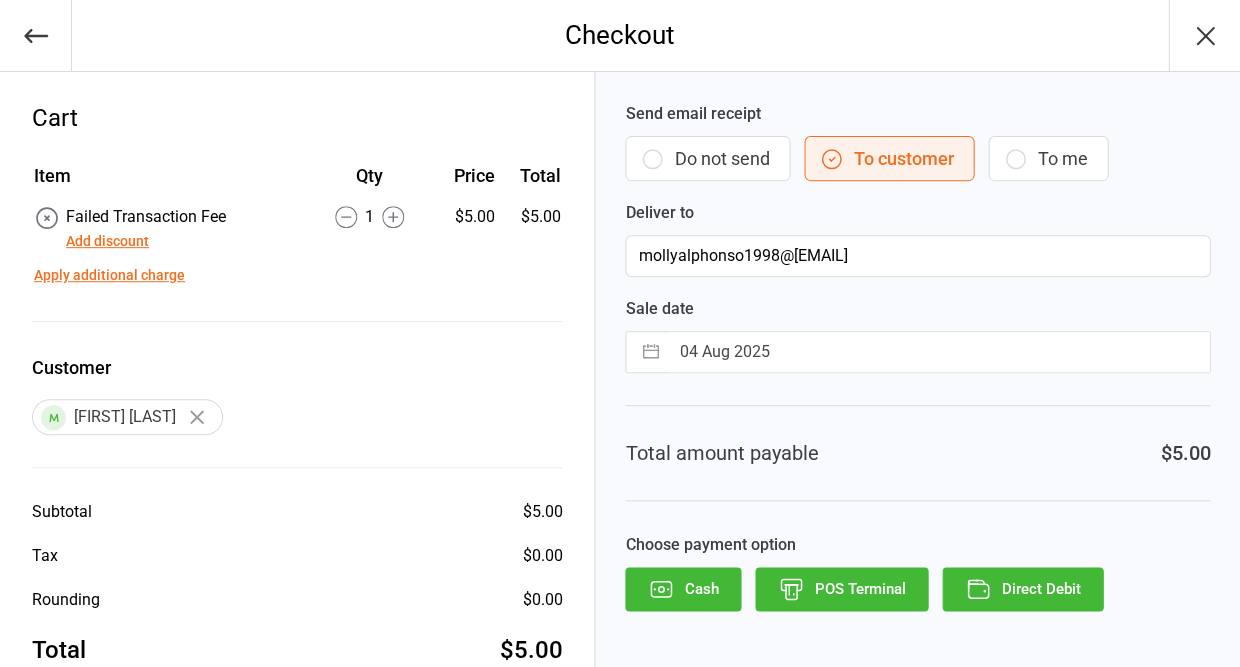 click 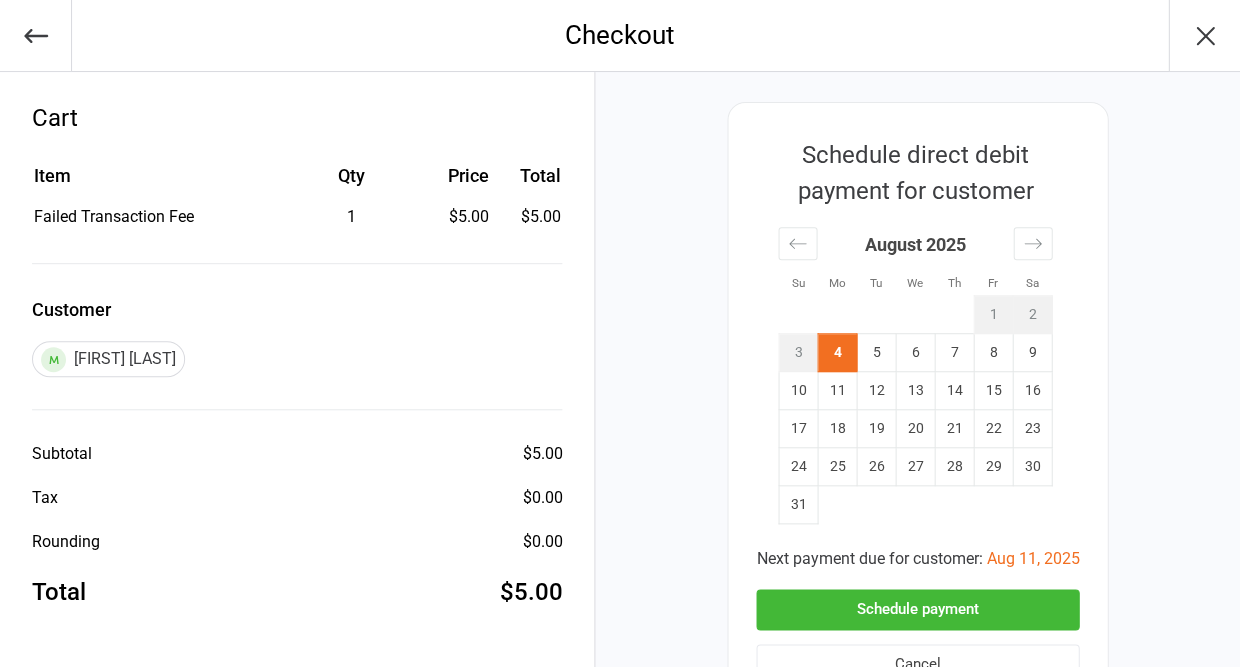 click on "Schedule payment" at bounding box center (917, 609) 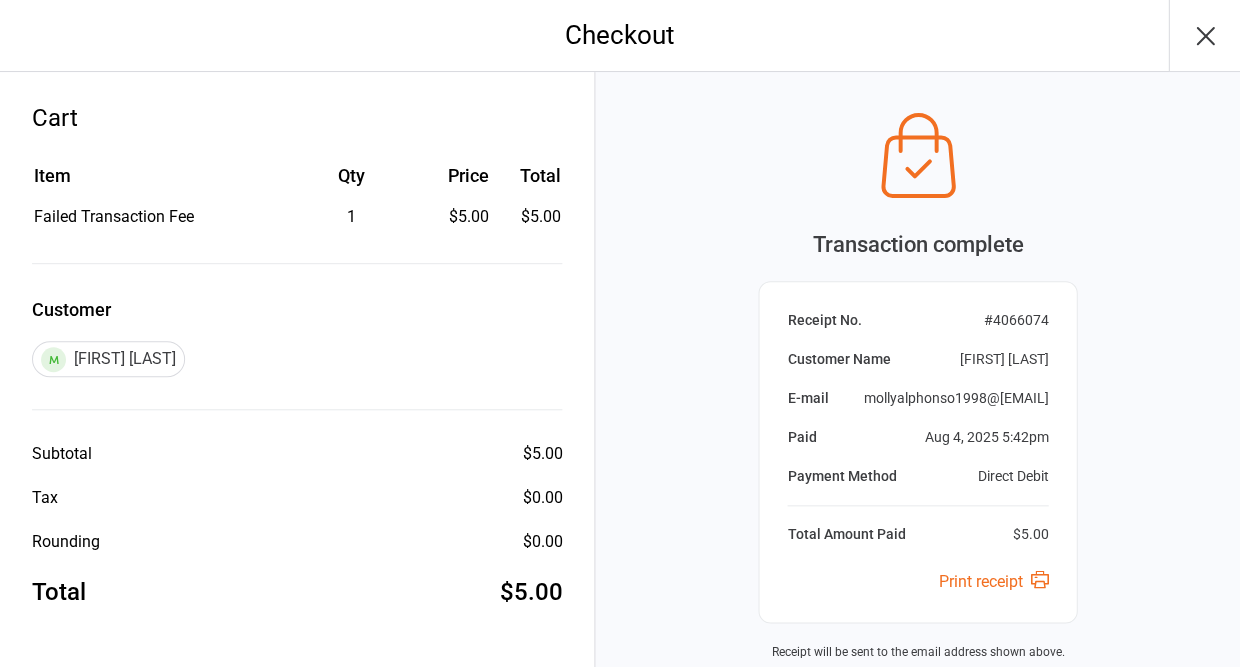 click at bounding box center (1204, 35) 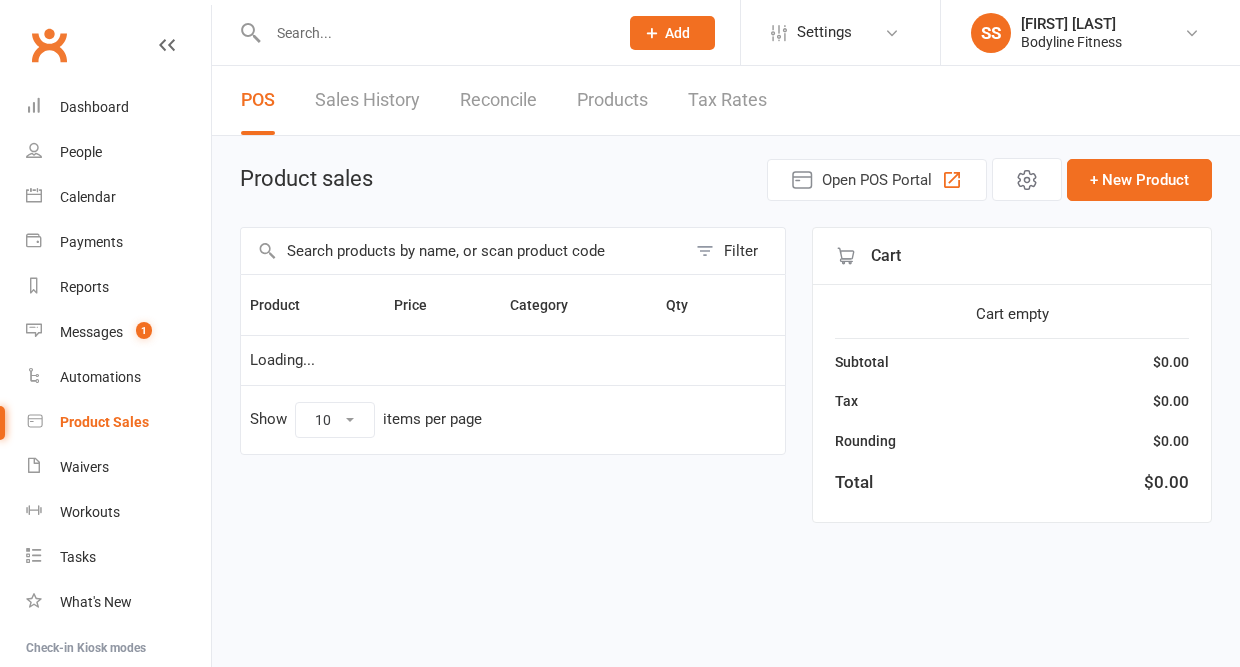scroll, scrollTop: 0, scrollLeft: 0, axis: both 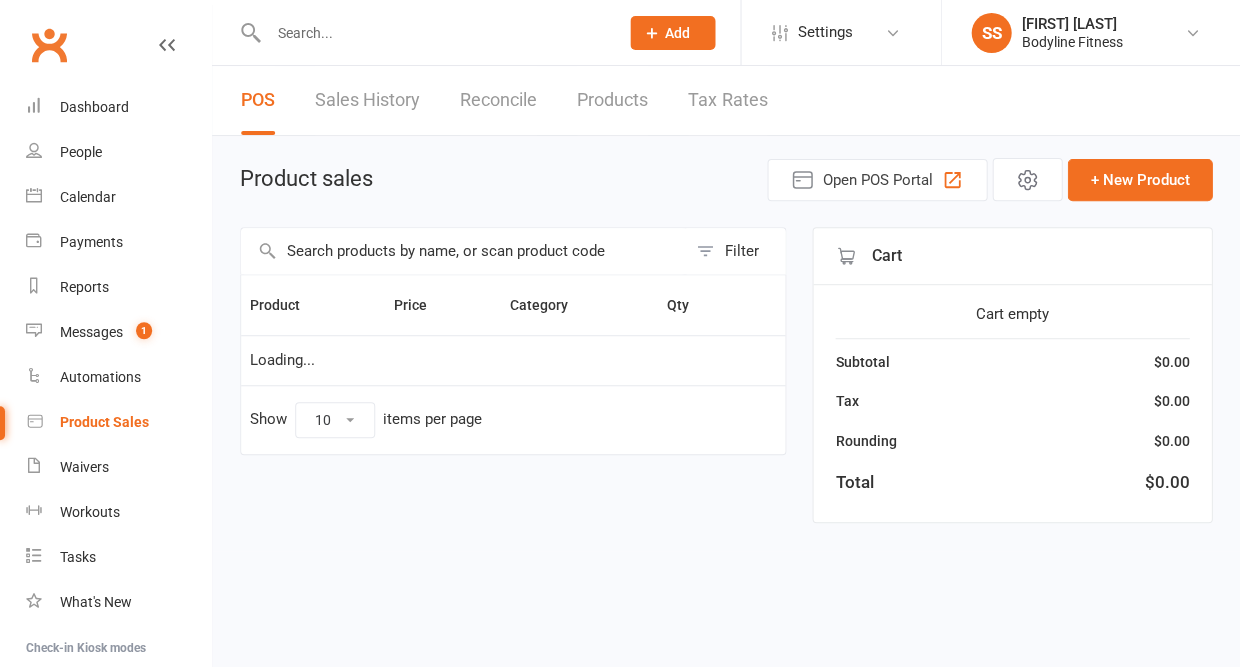 click at bounding box center (433, 33) 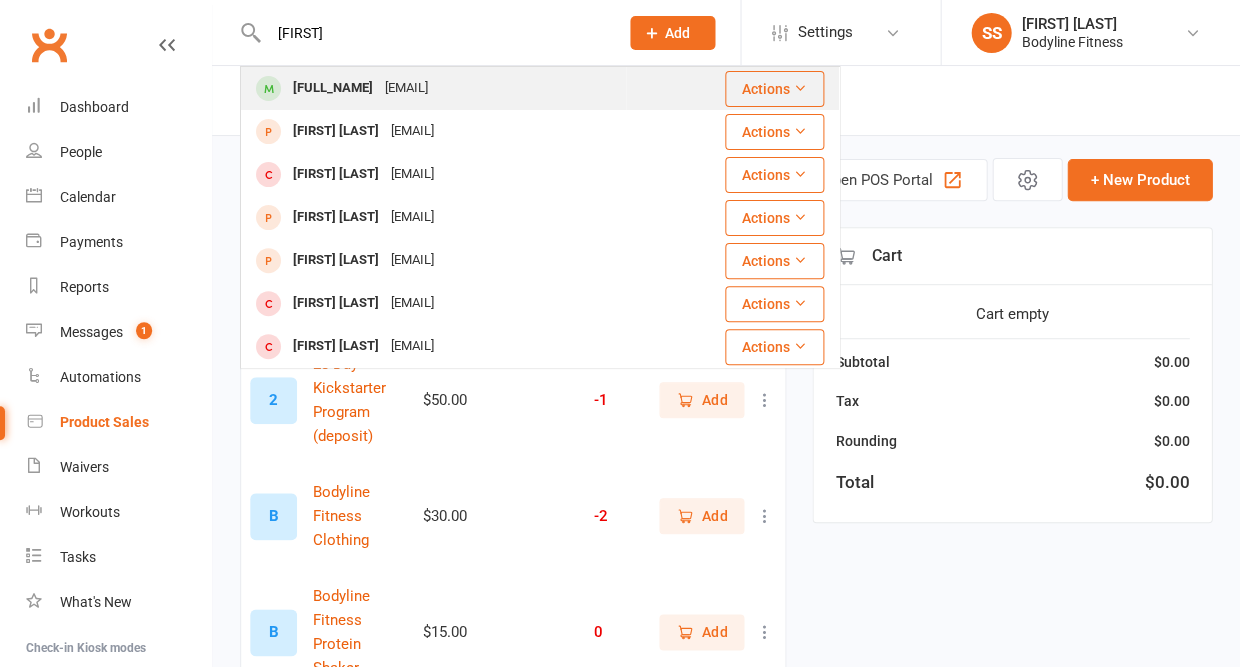 type on "Molly" 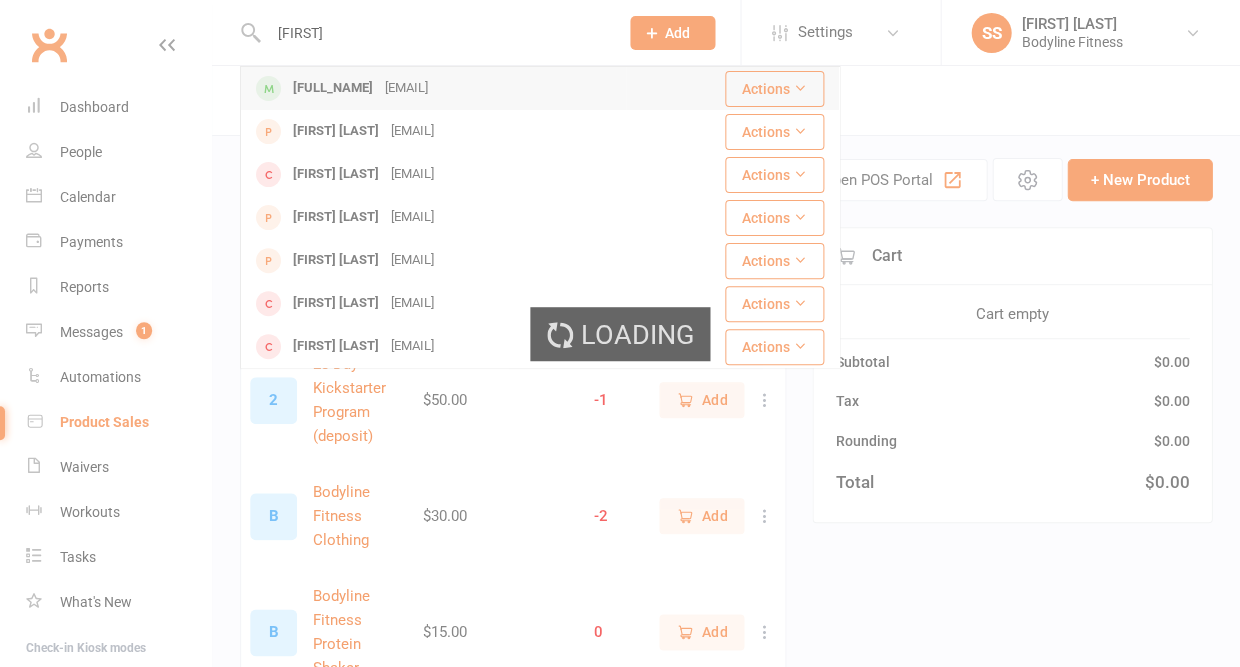 type 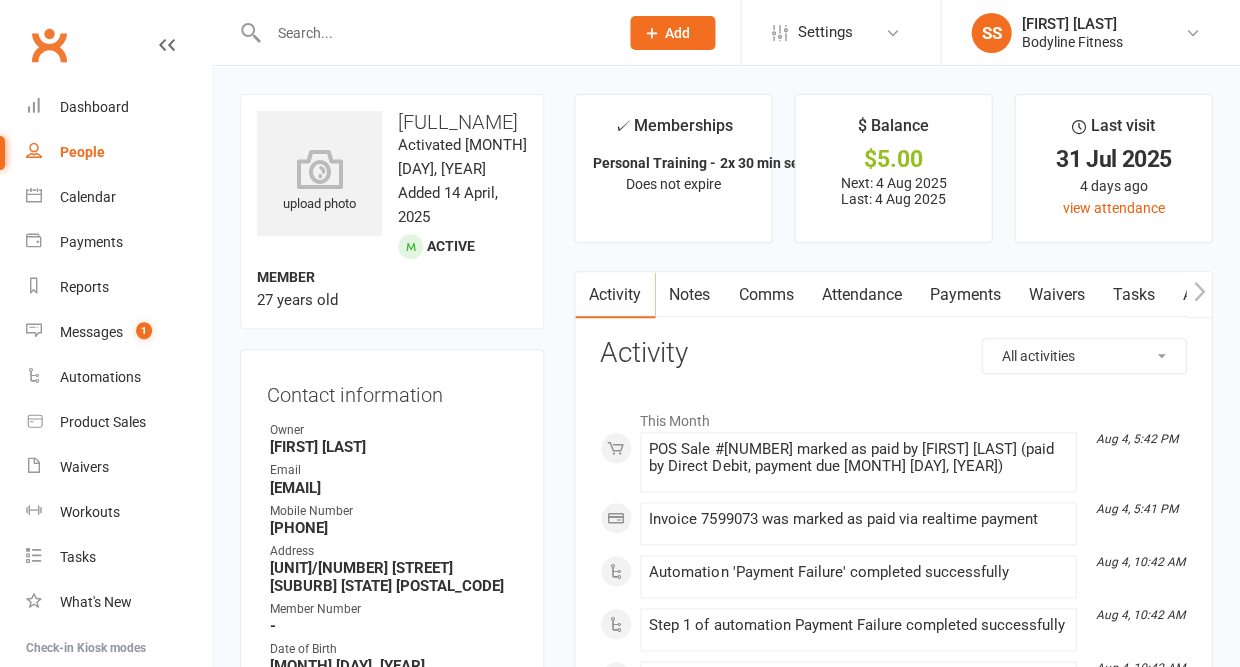 click on "Payments" at bounding box center (964, 295) 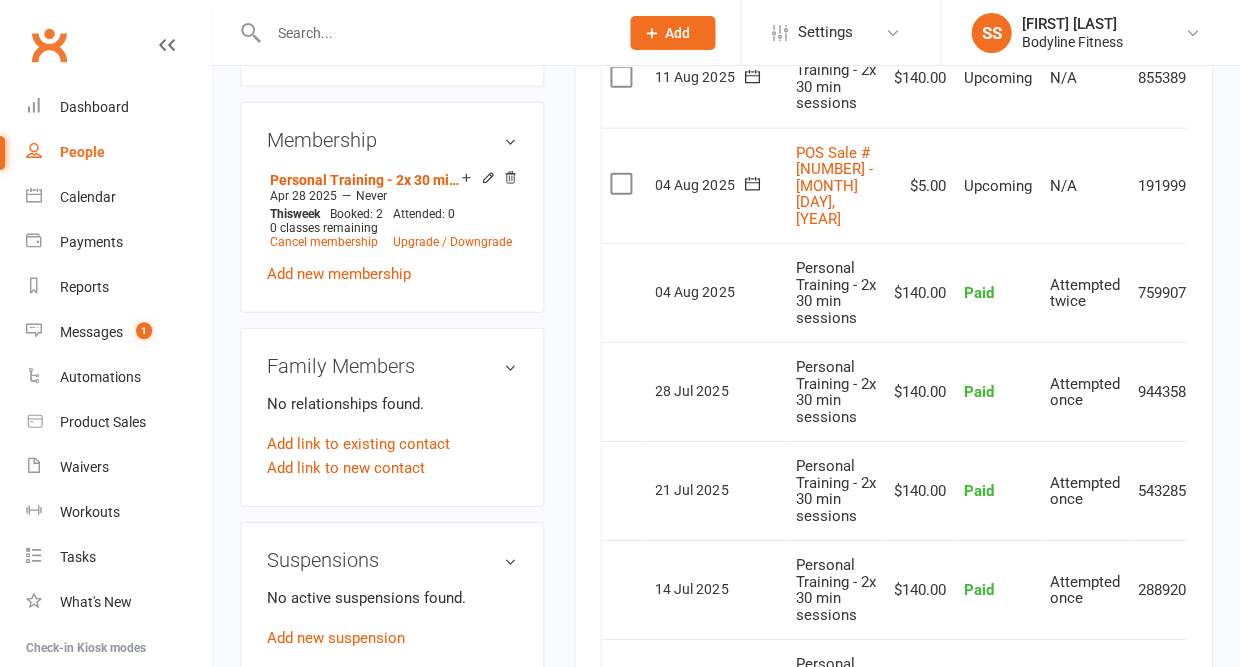 scroll, scrollTop: 890, scrollLeft: 0, axis: vertical 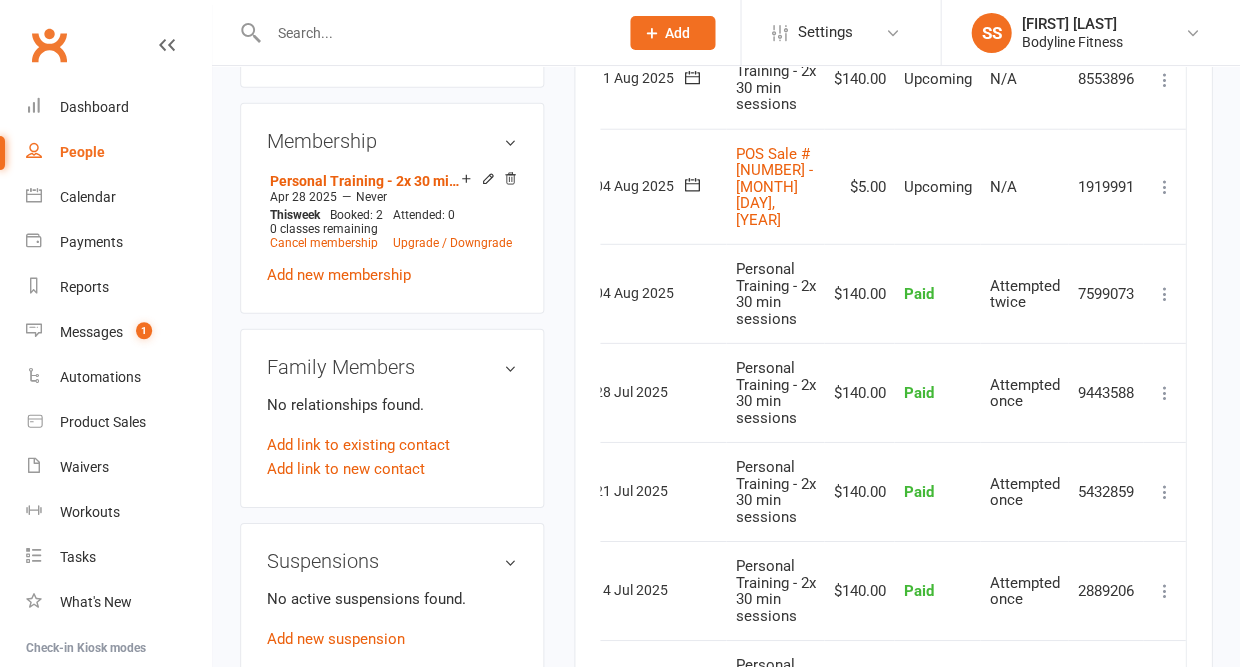 click at bounding box center [1164, 187] 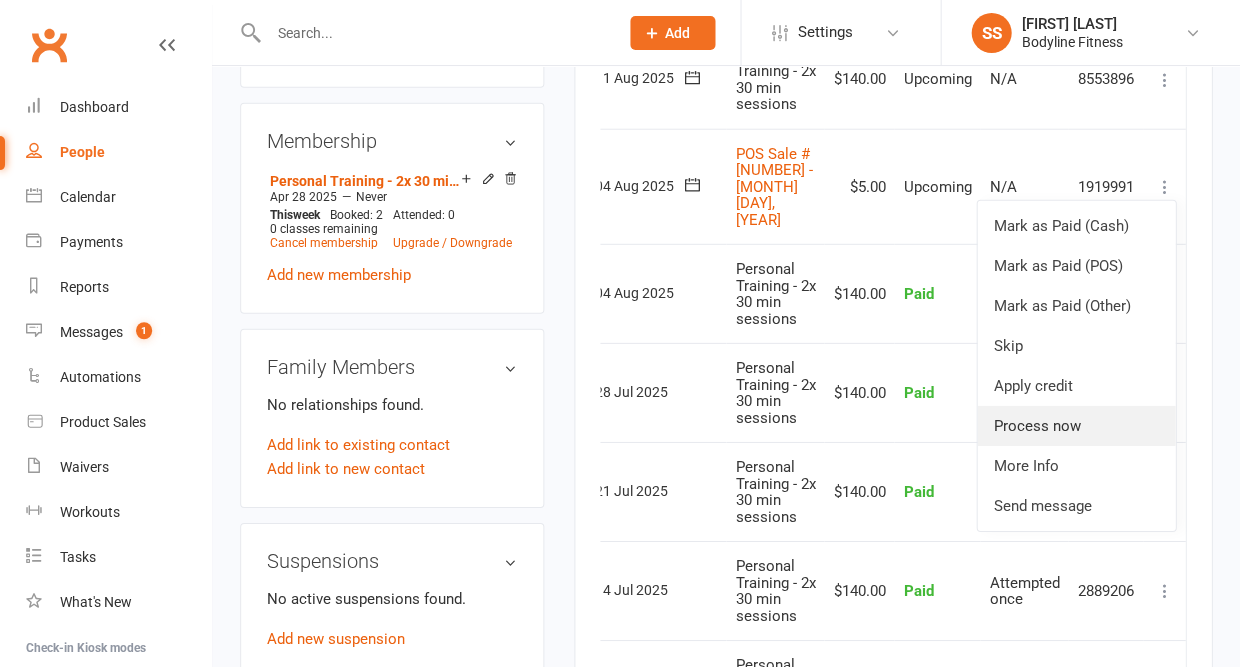 click on "Process now" at bounding box center [1076, 426] 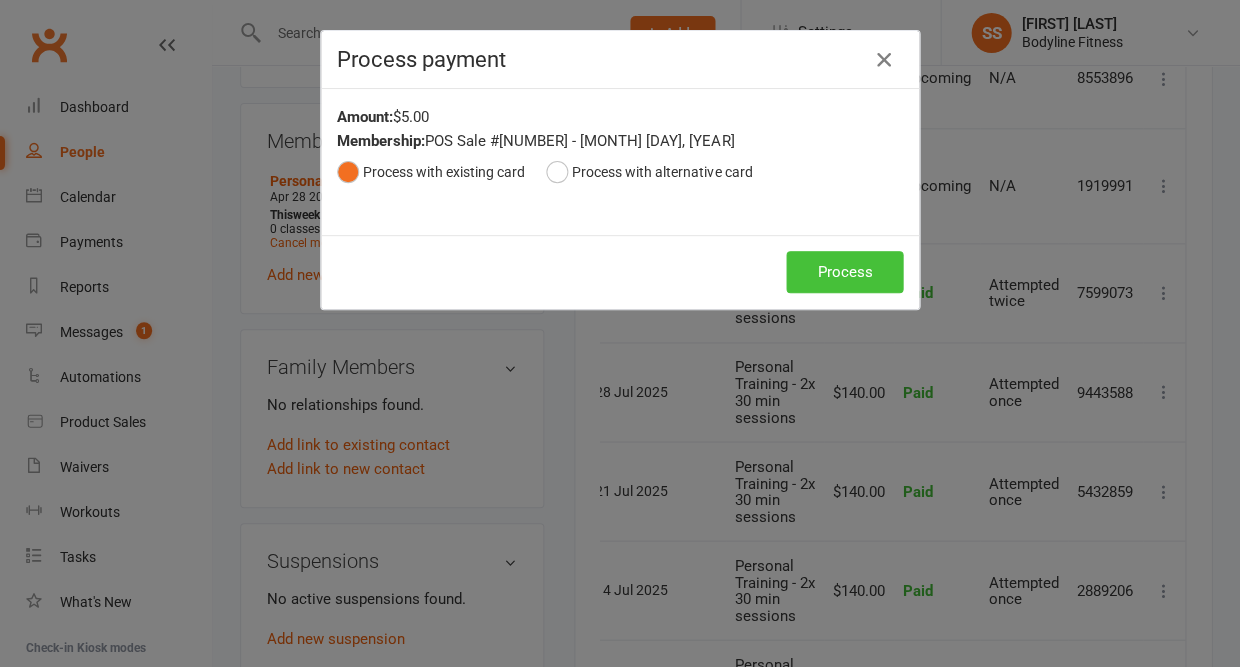 click on "Process" at bounding box center (844, 272) 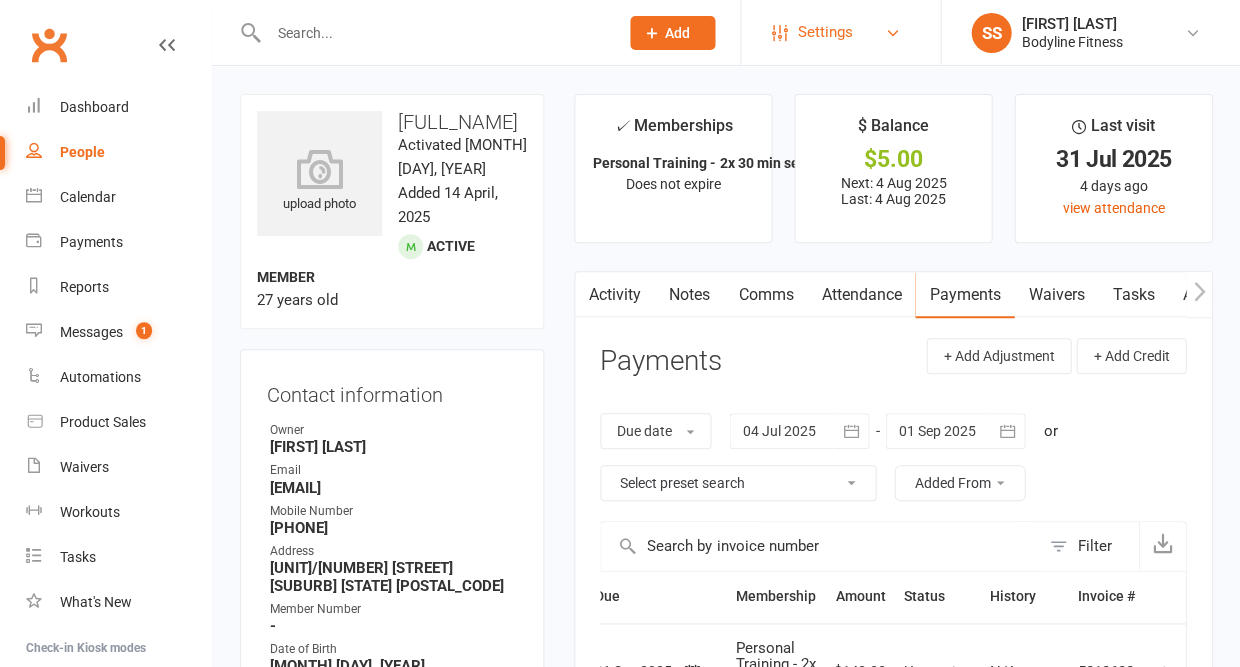 scroll, scrollTop: 0, scrollLeft: 0, axis: both 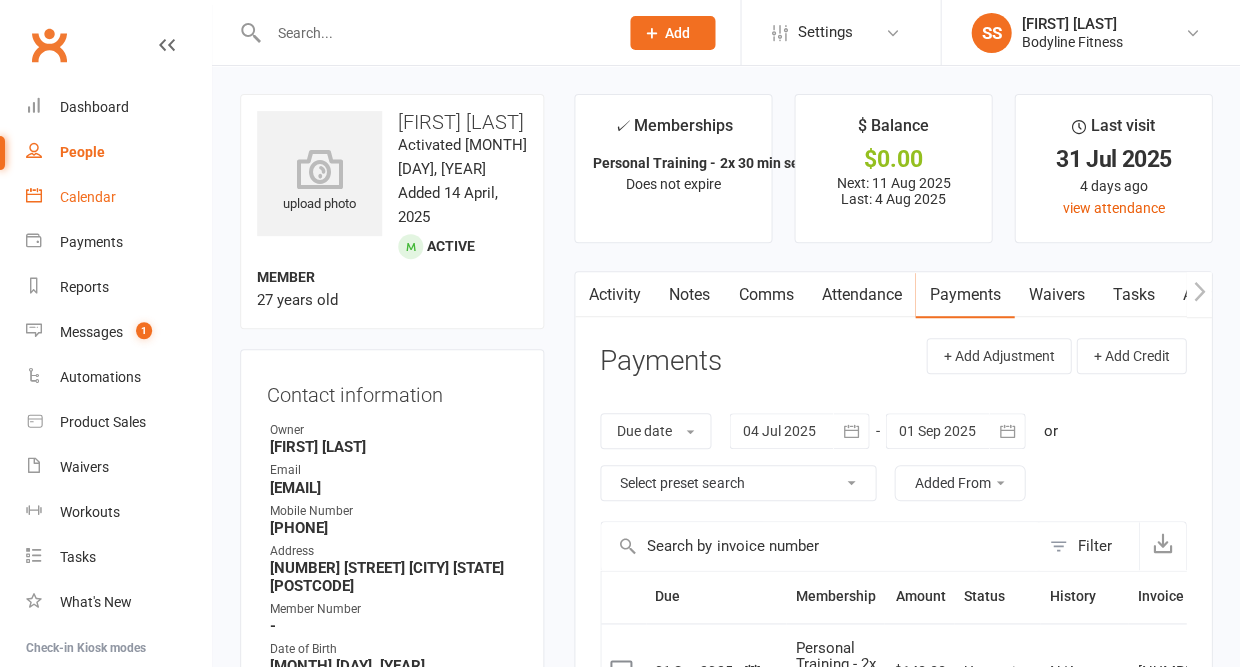click on "Calendar" at bounding box center (88, 197) 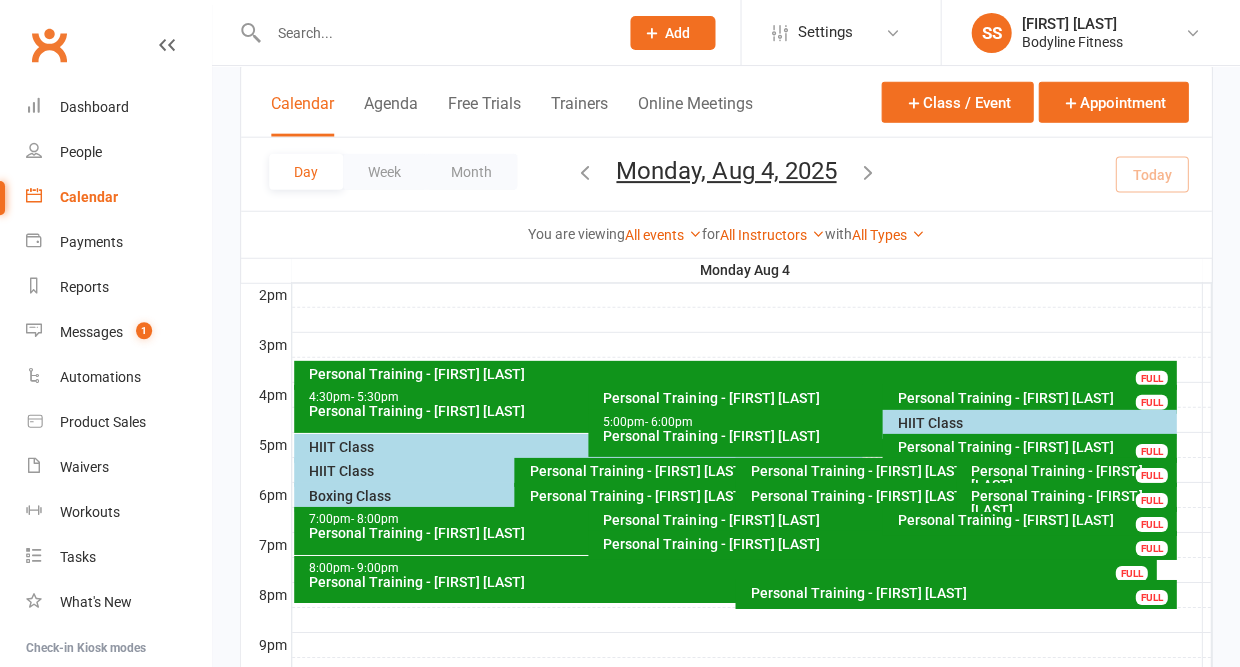 scroll, scrollTop: 862, scrollLeft: 0, axis: vertical 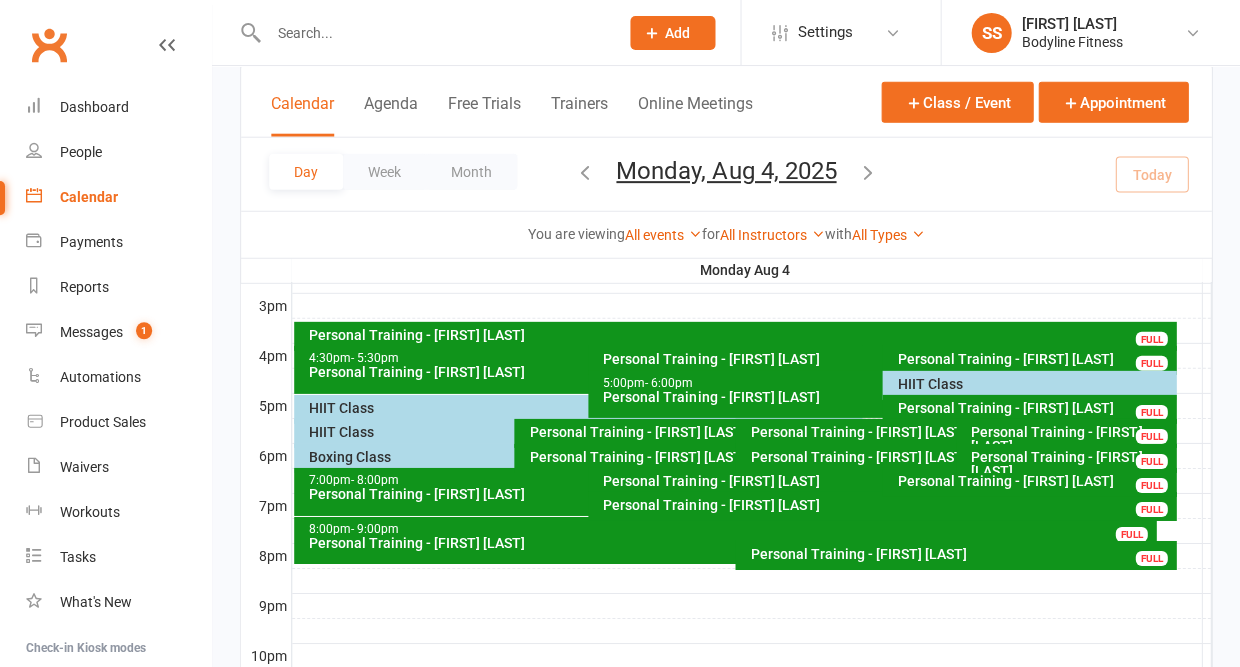 click on "HIIT Class" at bounding box center (1029, 385) 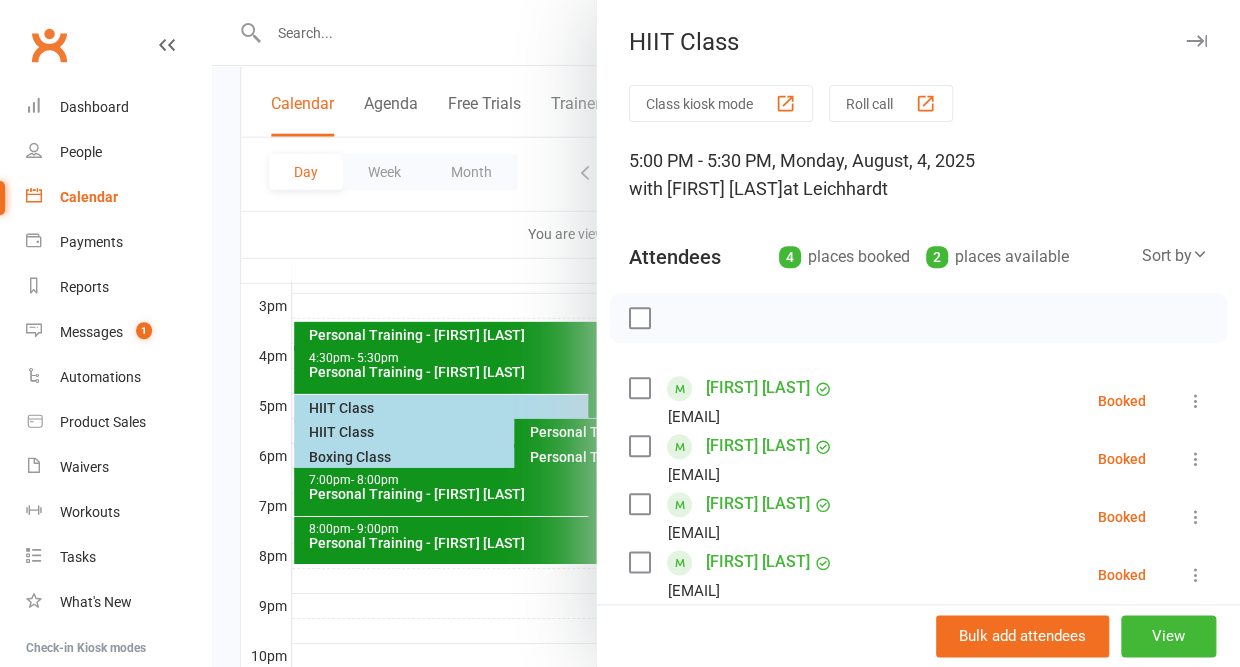 click at bounding box center [1196, 401] 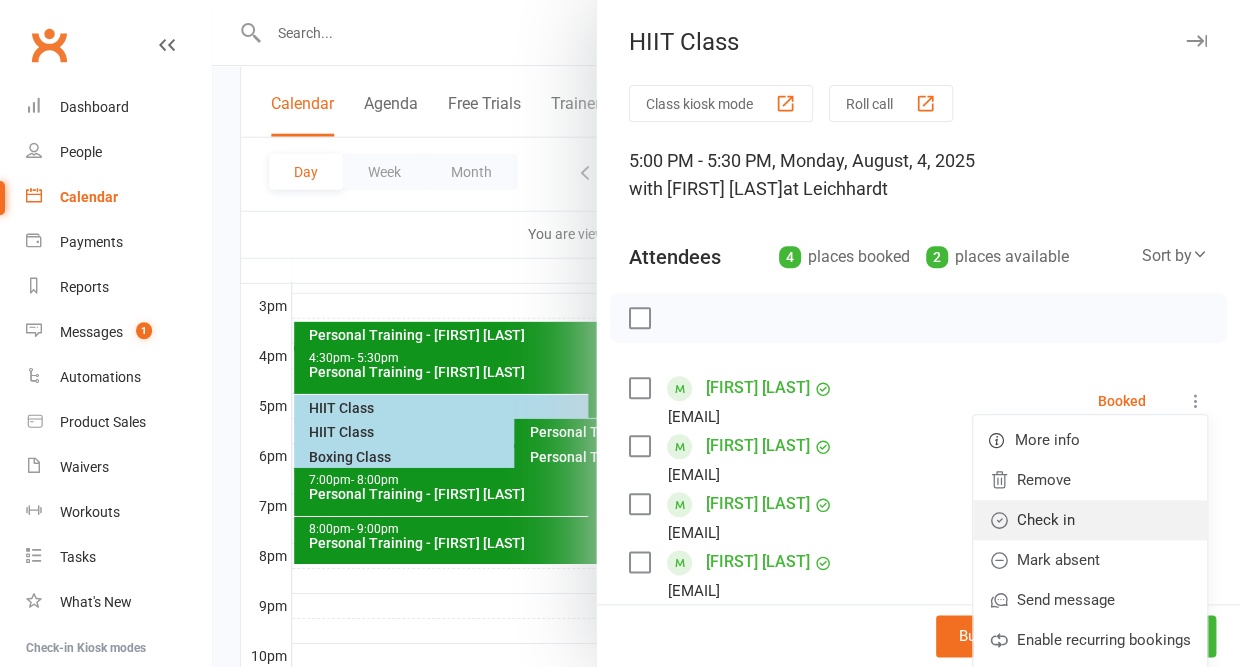 click on "Check in" at bounding box center [1090, 520] 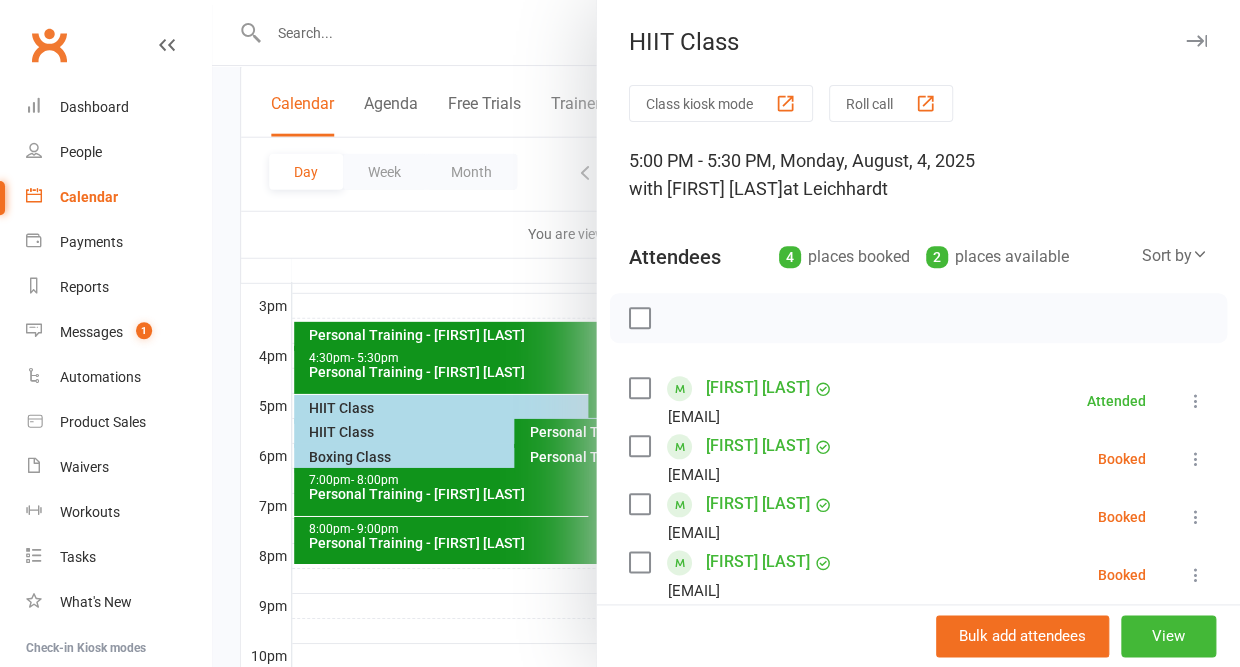 click at bounding box center [1196, 459] 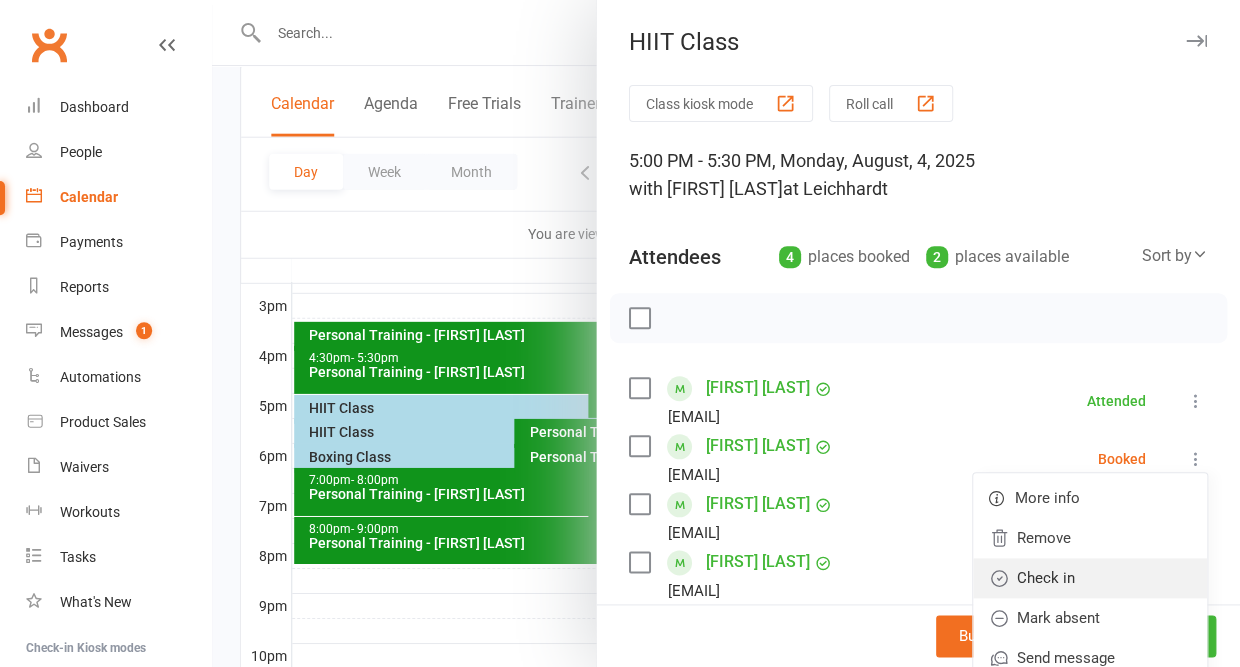 click on "Check in" at bounding box center [1090, 578] 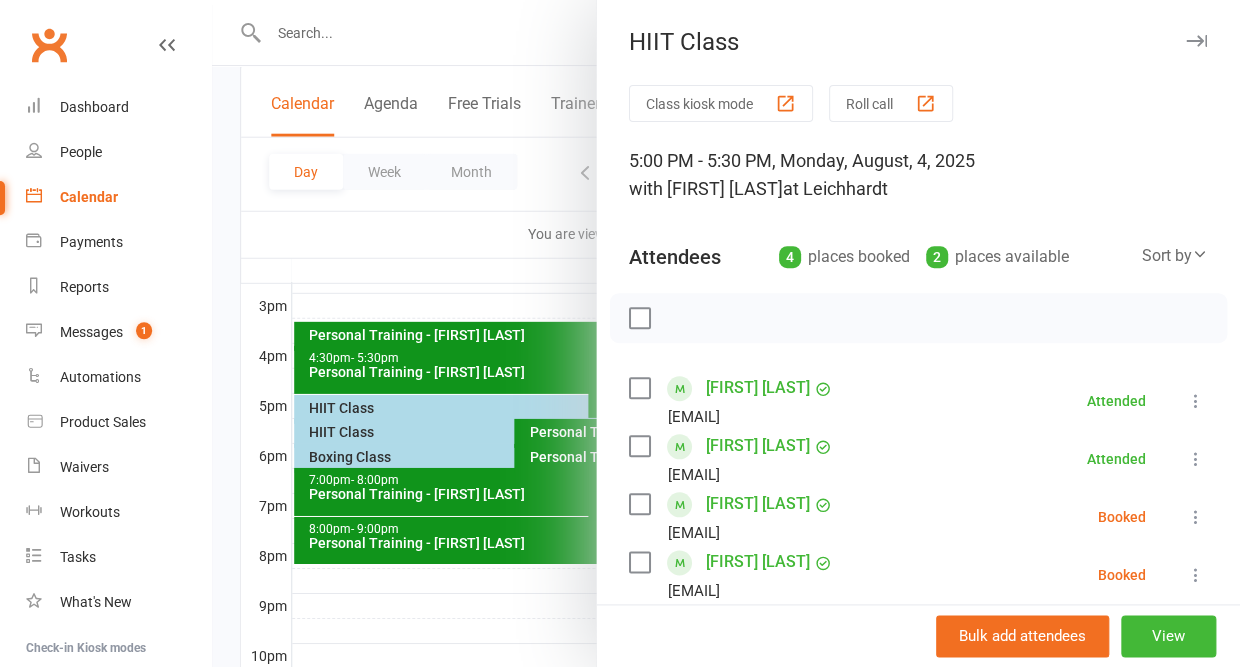 click at bounding box center (1196, 517) 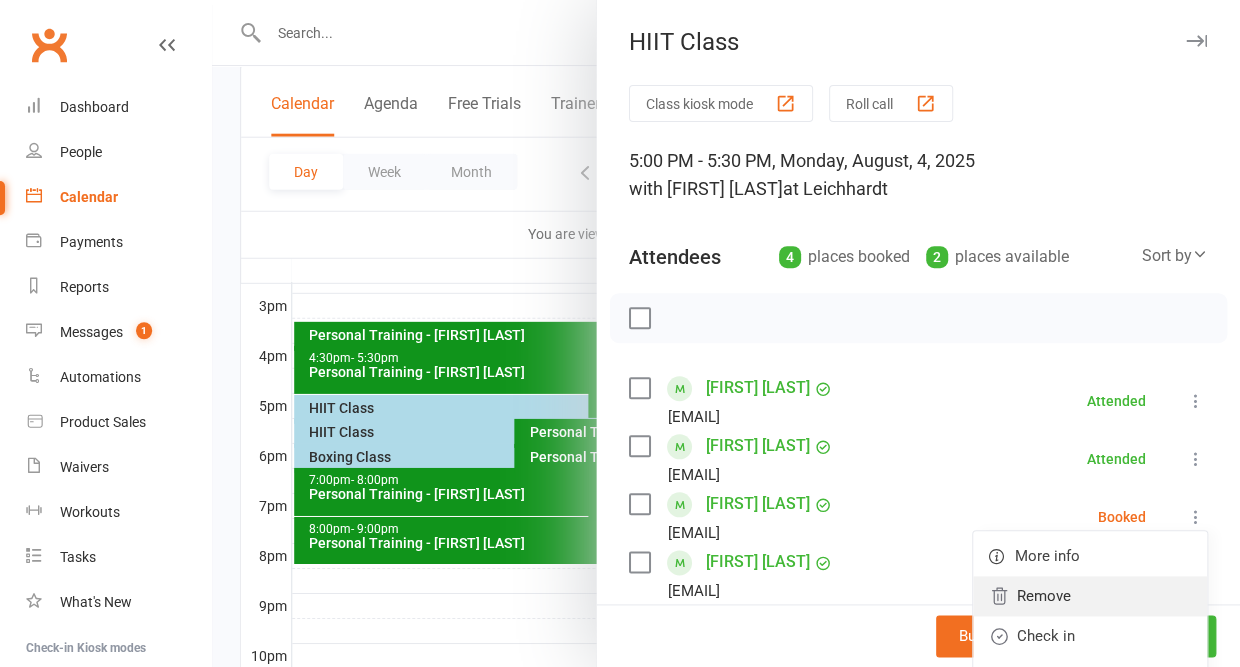 scroll, scrollTop: 58, scrollLeft: 0, axis: vertical 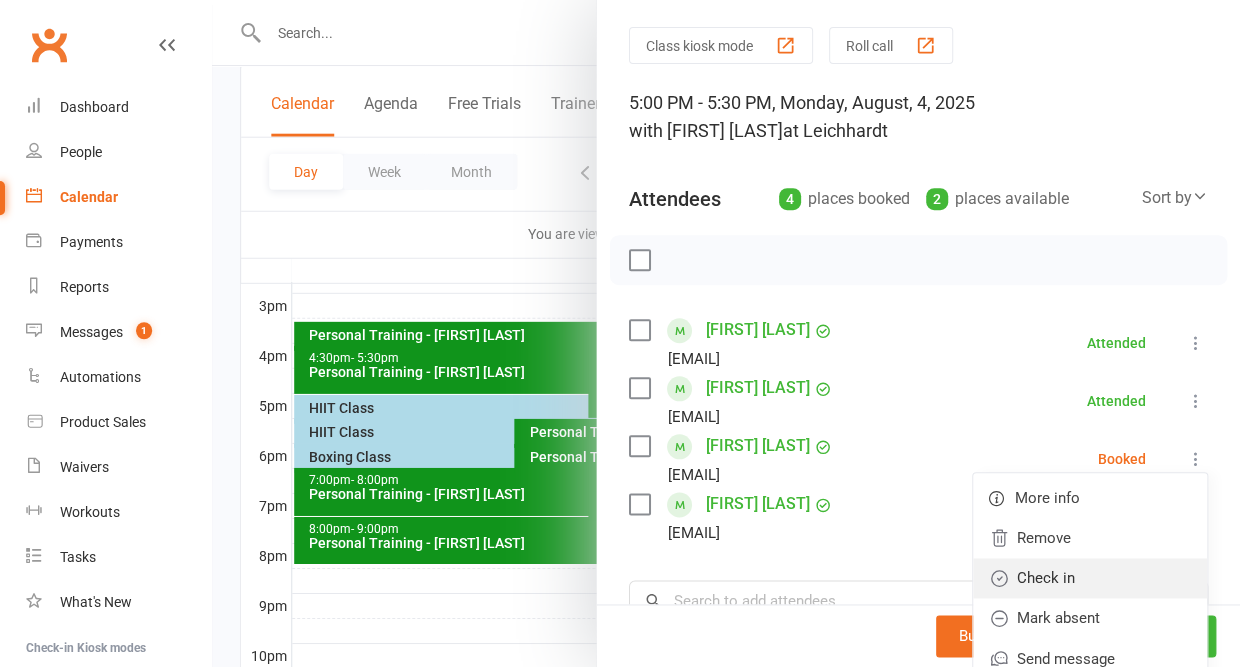 click on "Check in" at bounding box center (1090, 578) 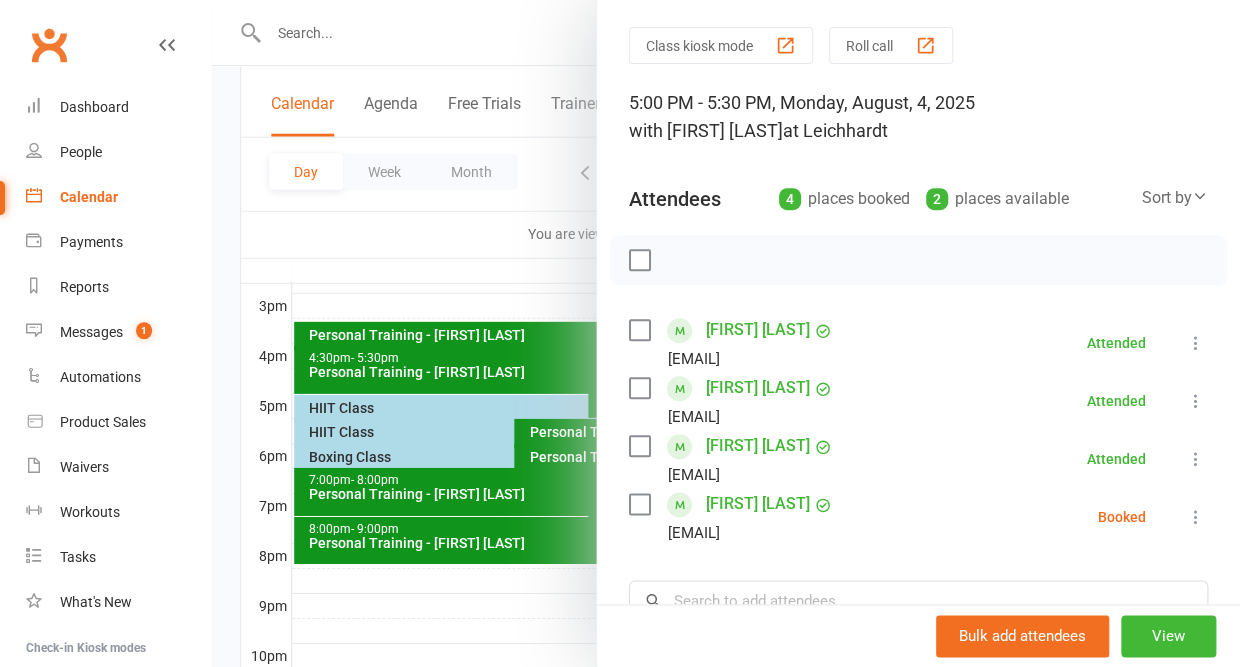 click at bounding box center [1196, 517] 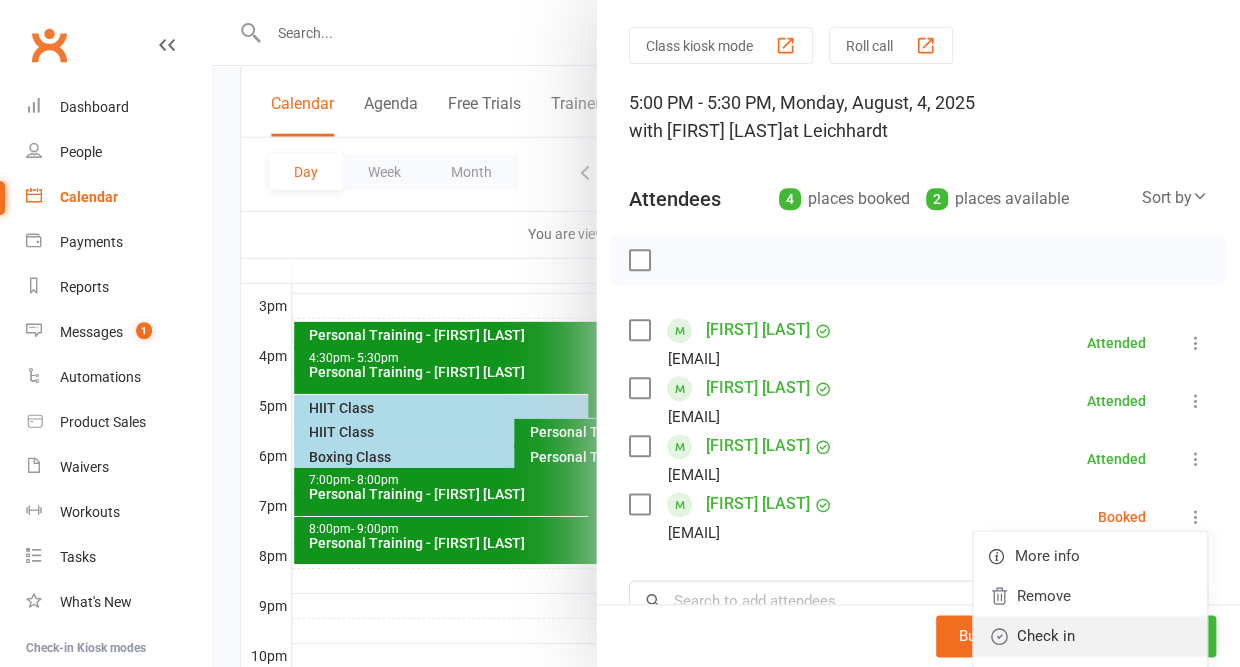 click on "Check in" at bounding box center (1090, 636) 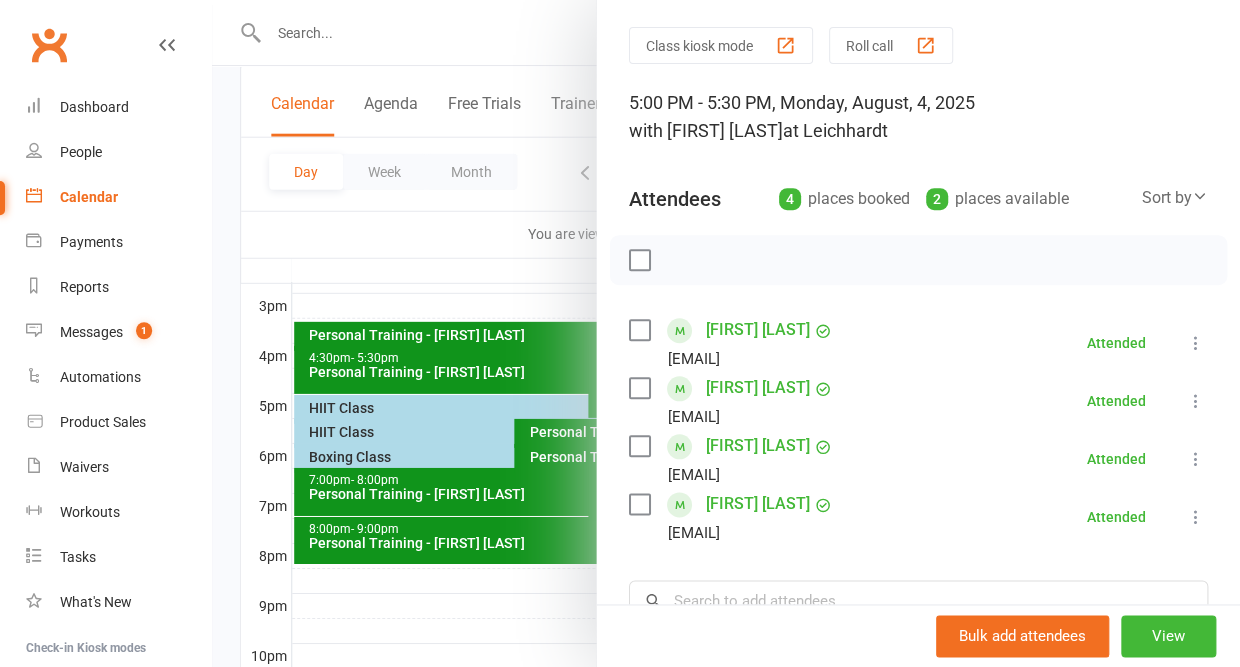 scroll, scrollTop: -7, scrollLeft: 0, axis: vertical 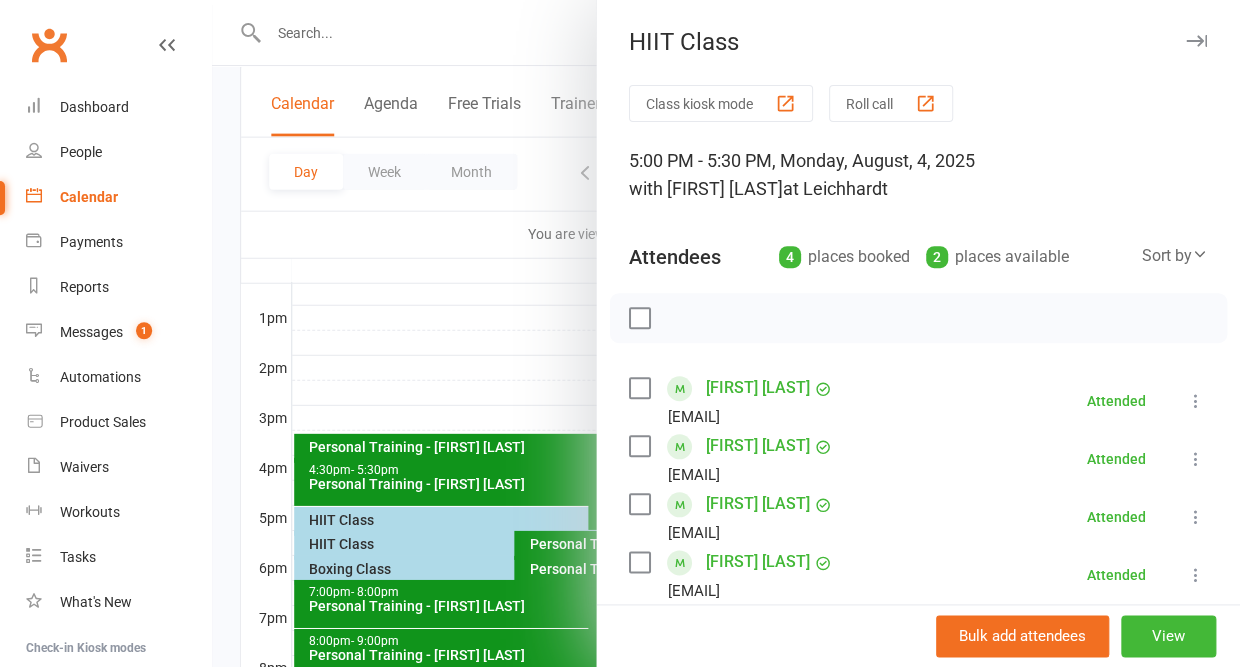 click at bounding box center [1196, 41] 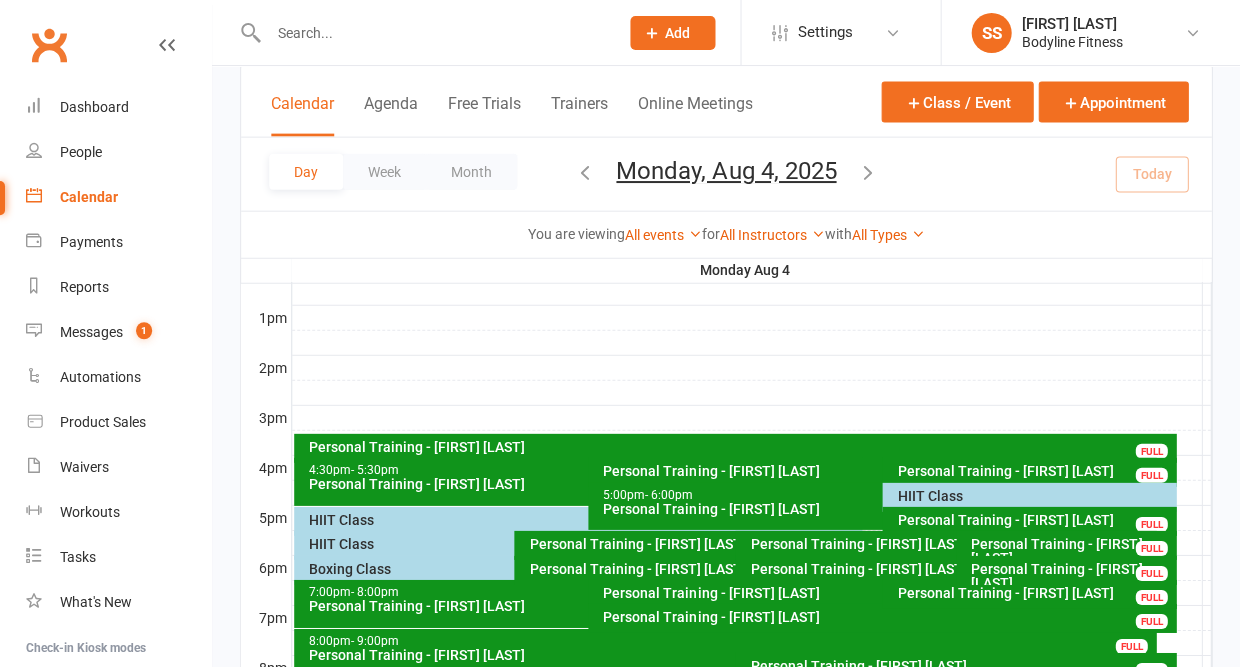 click at bounding box center [433, 33] 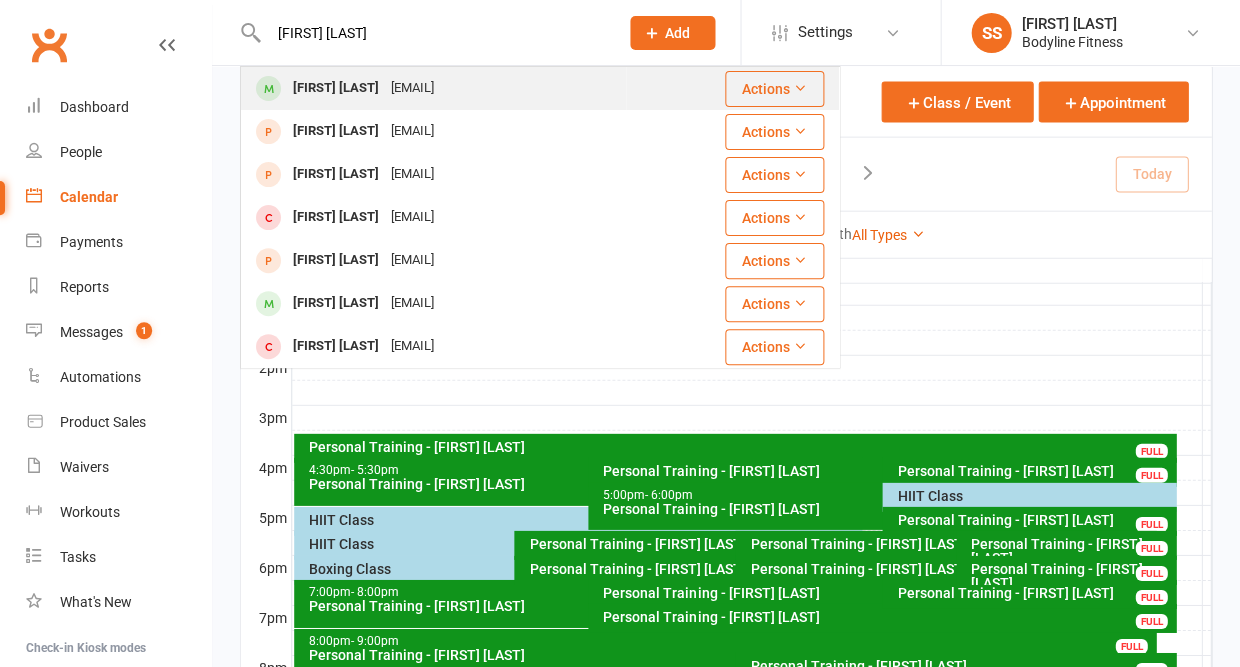 type on "[FIRST] [LAST]" 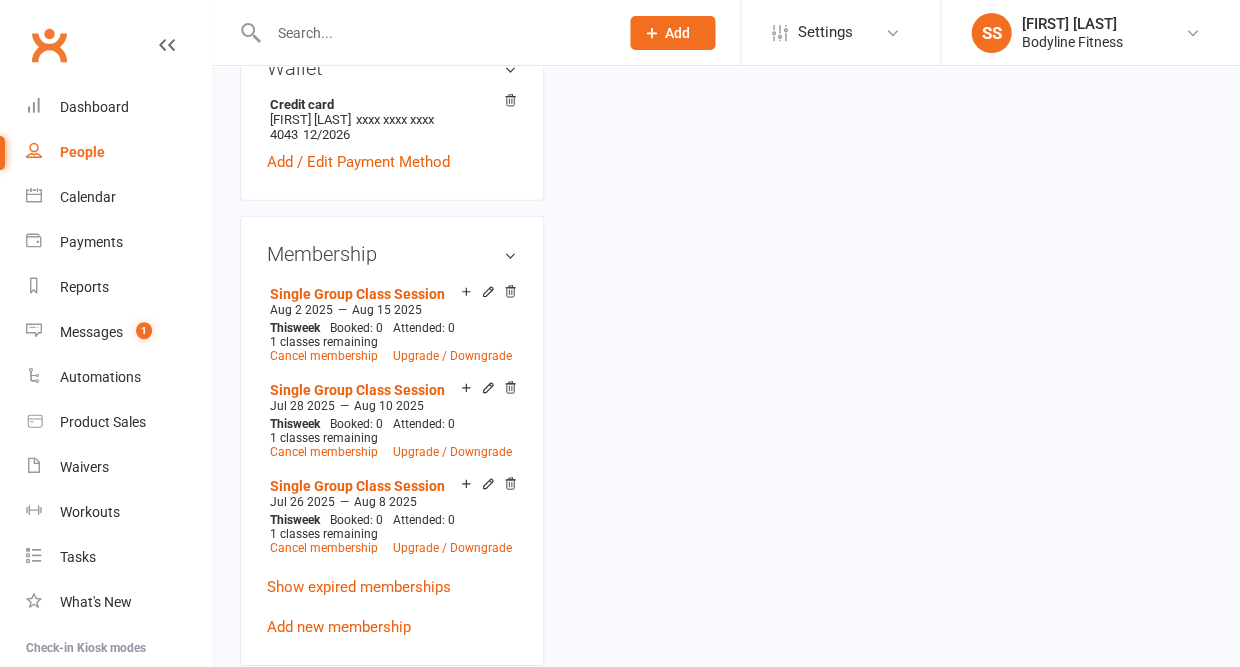 scroll, scrollTop: 0, scrollLeft: 0, axis: both 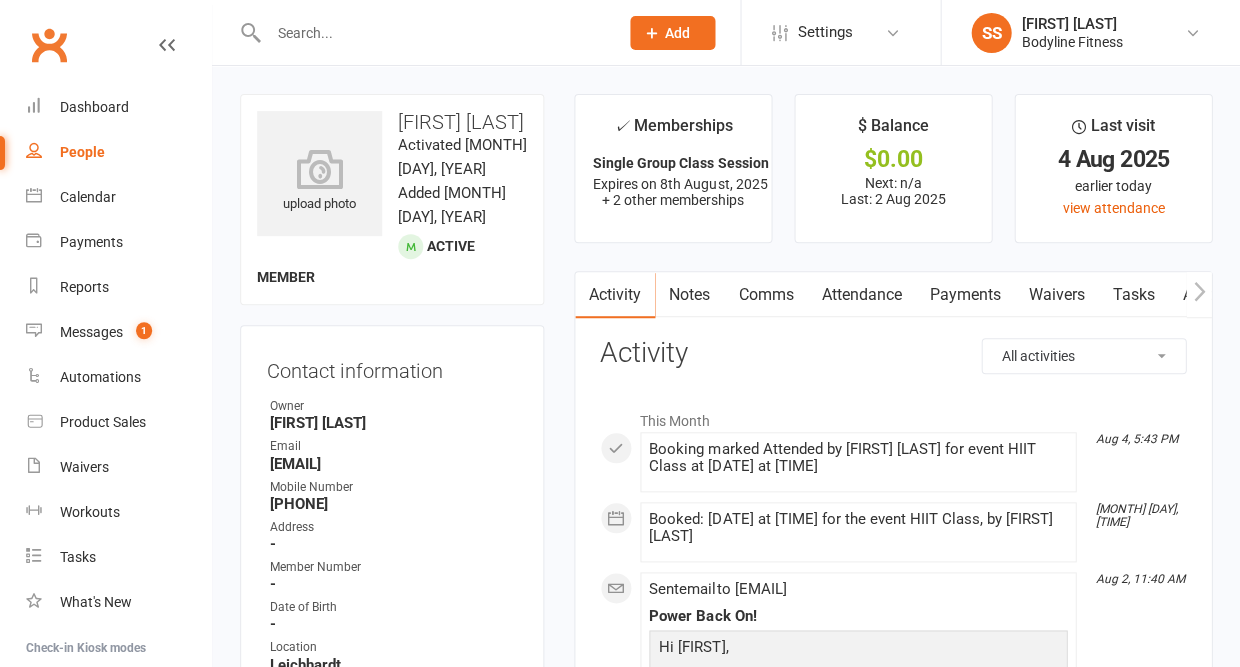 click at bounding box center [1198, 294] 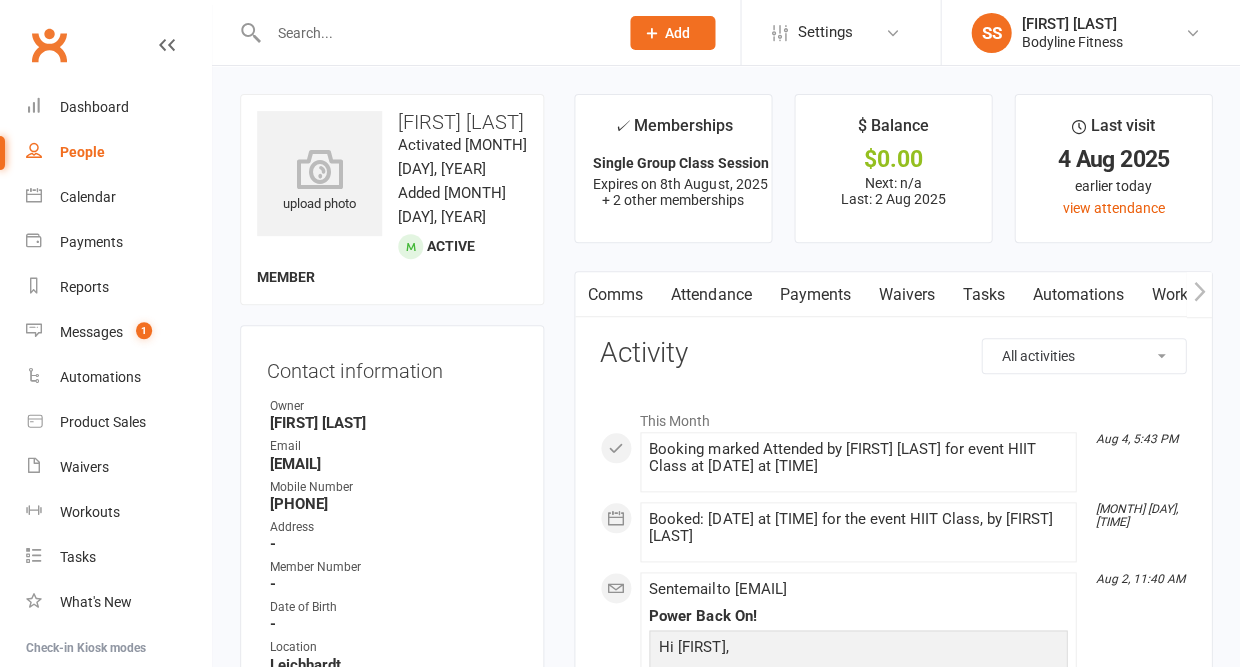 scroll, scrollTop: 0, scrollLeft: 150, axis: horizontal 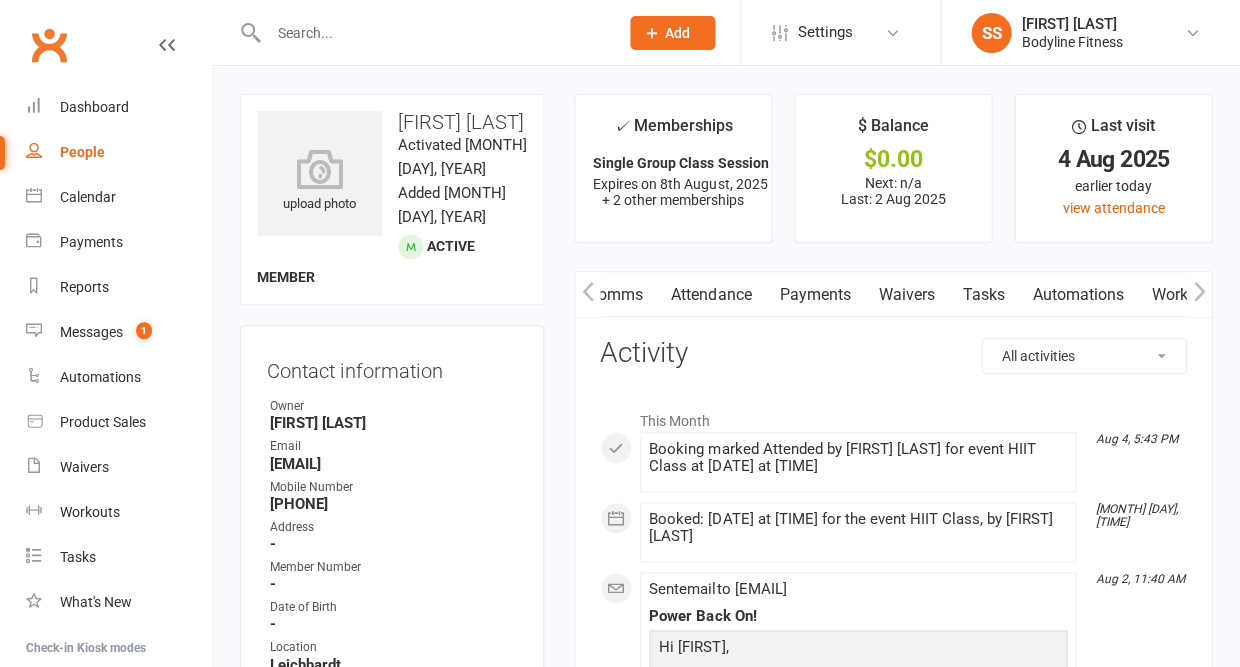 click on "Payments" at bounding box center (814, 295) 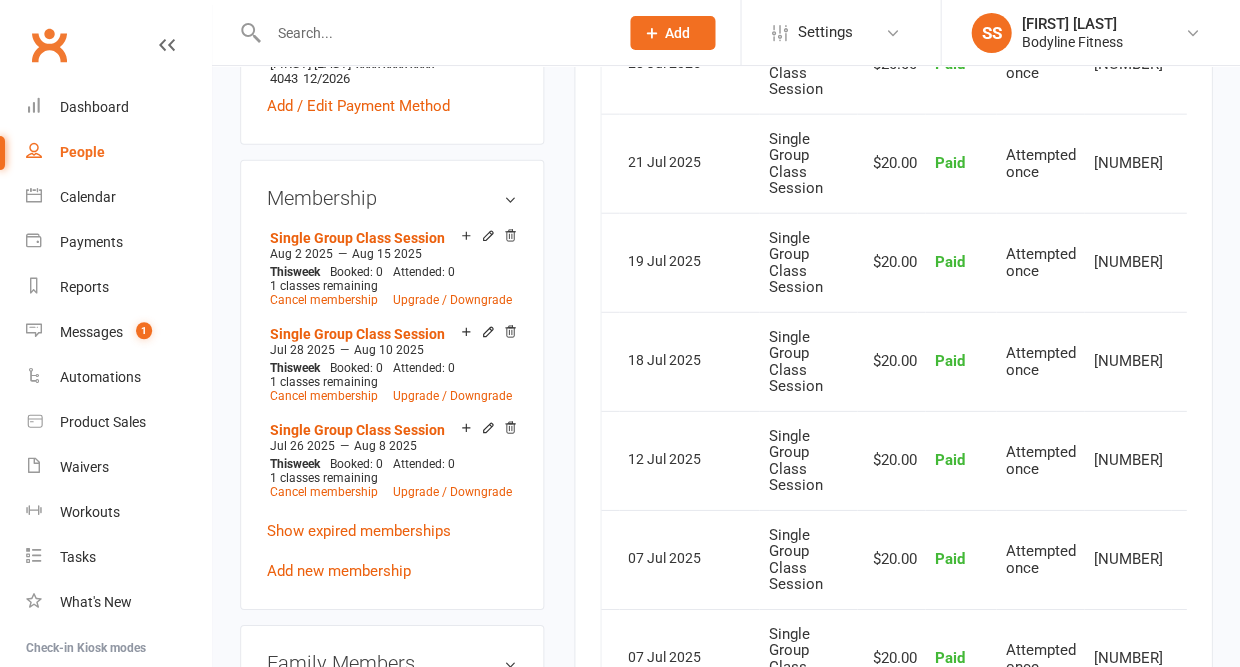scroll, scrollTop: 830, scrollLeft: 0, axis: vertical 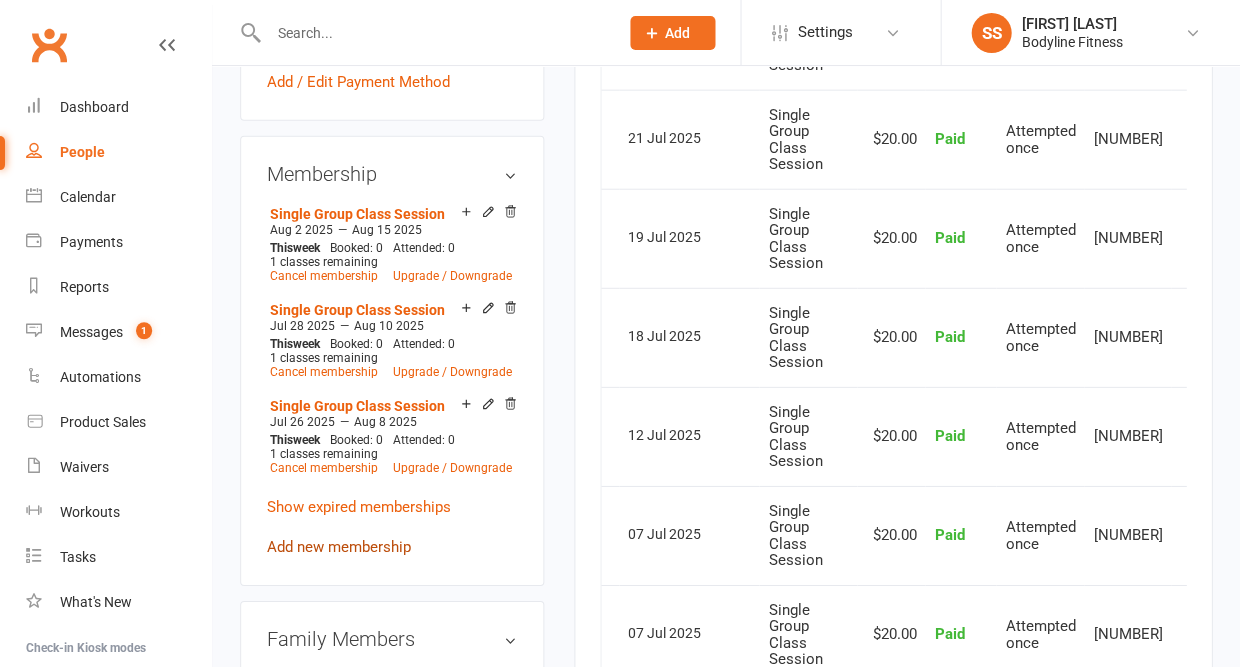 click on "Add new membership" at bounding box center (339, 547) 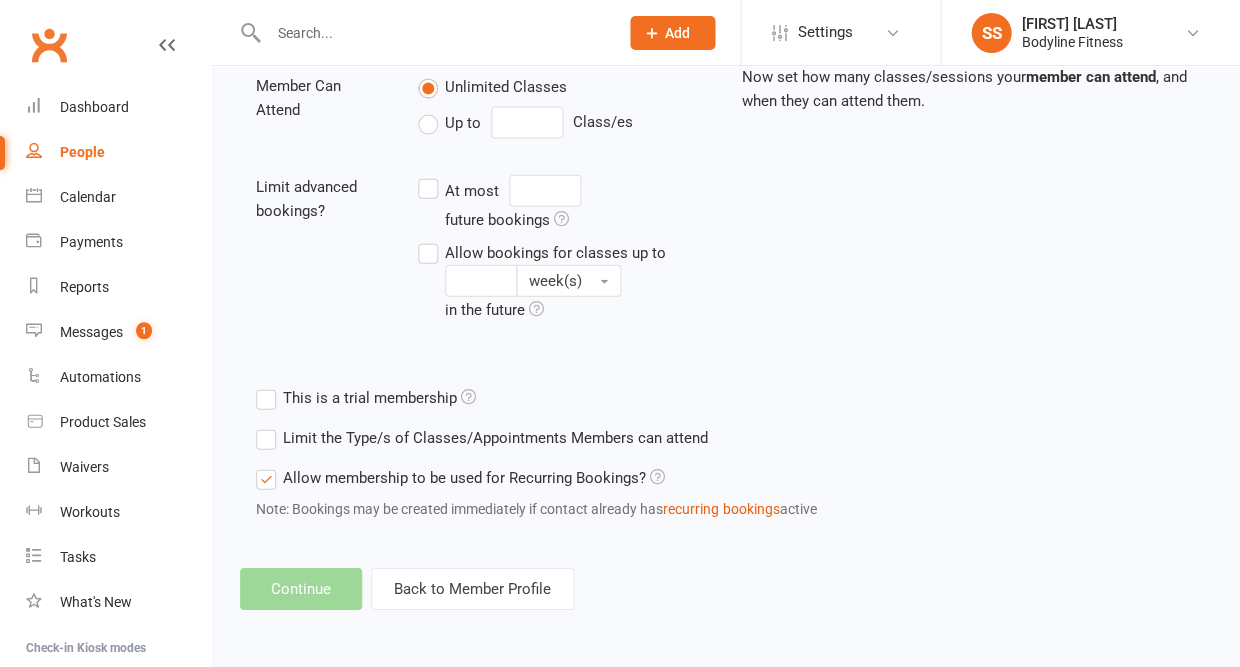 scroll, scrollTop: 0, scrollLeft: 0, axis: both 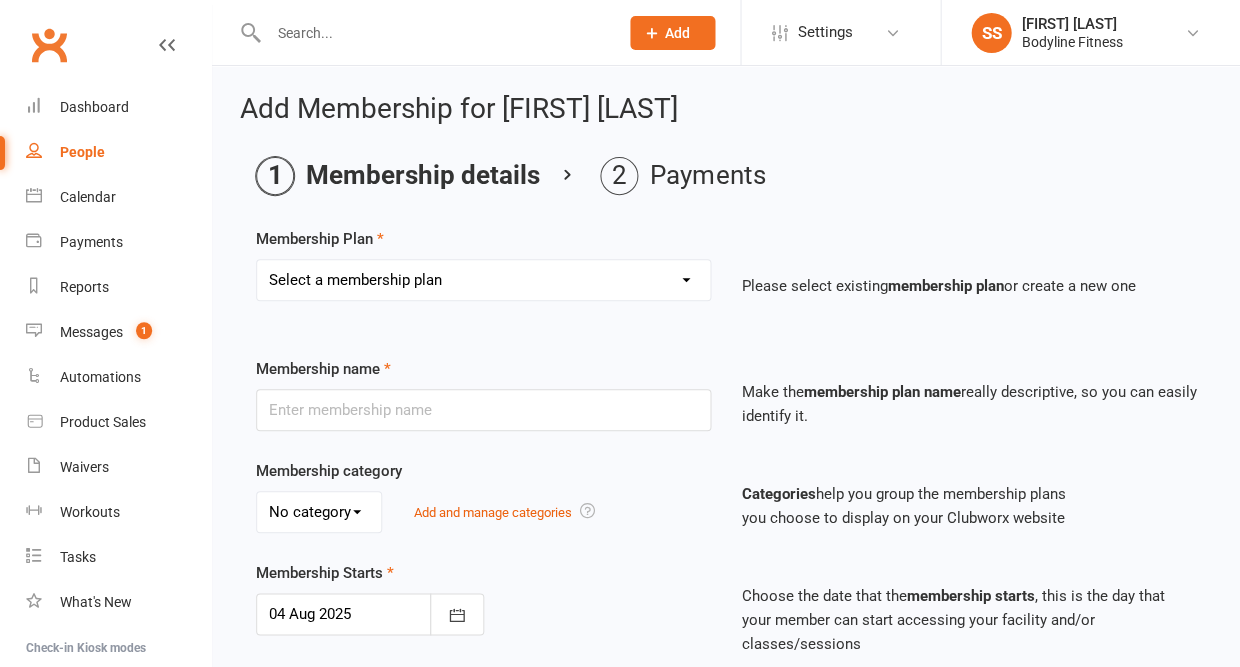 select on "14" 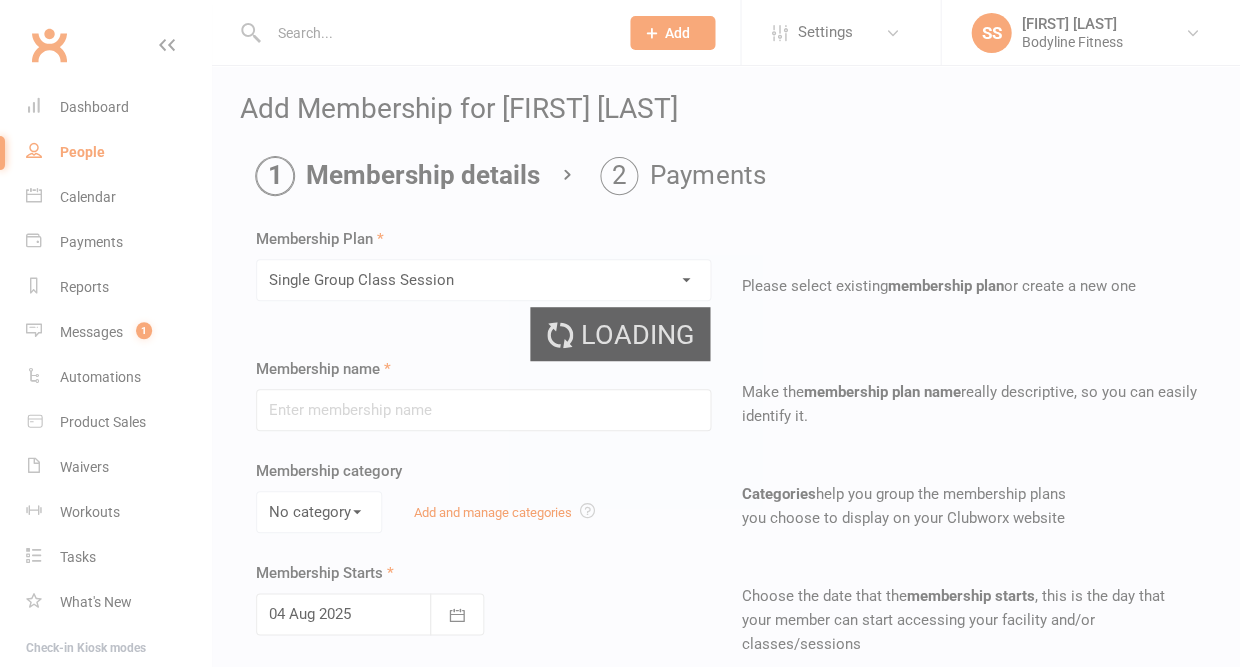 type on "Single Group Class Session" 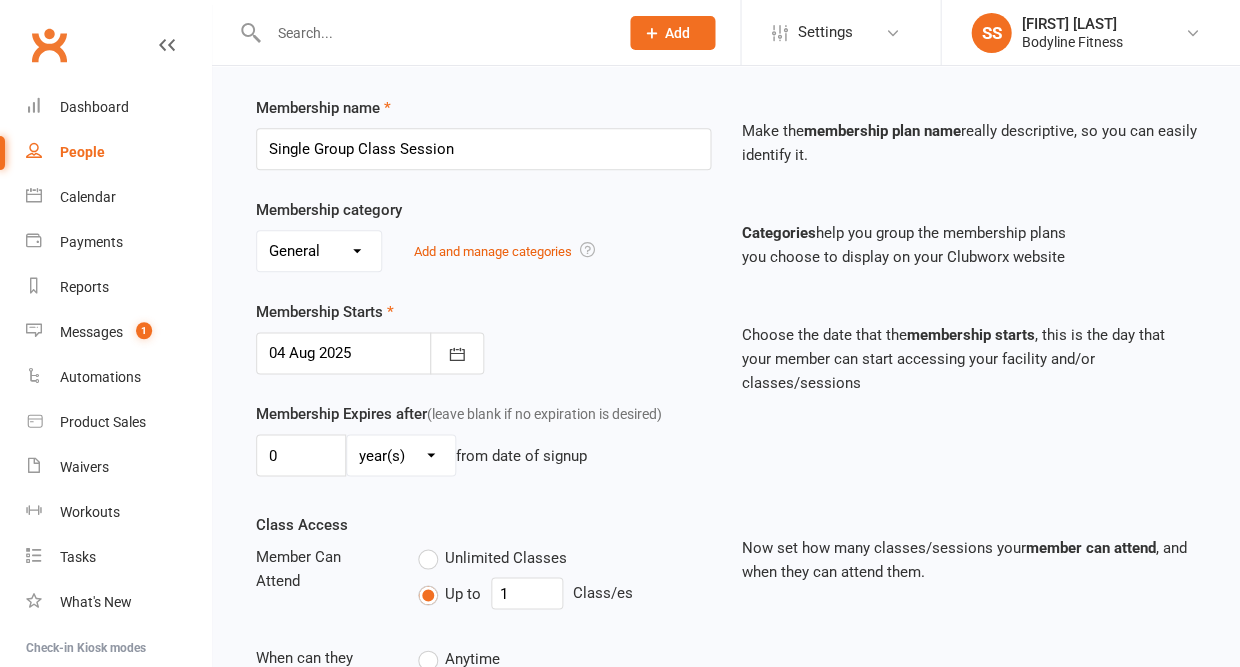 scroll, scrollTop: 265, scrollLeft: 0, axis: vertical 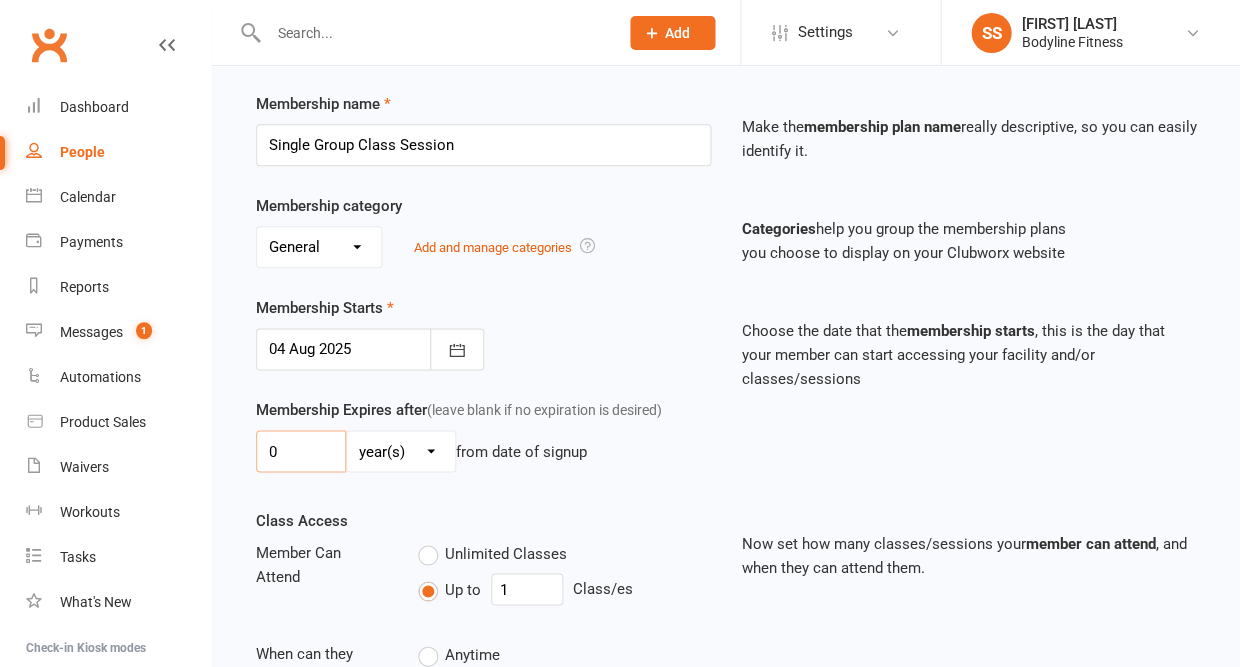click on "0" at bounding box center (301, 451) 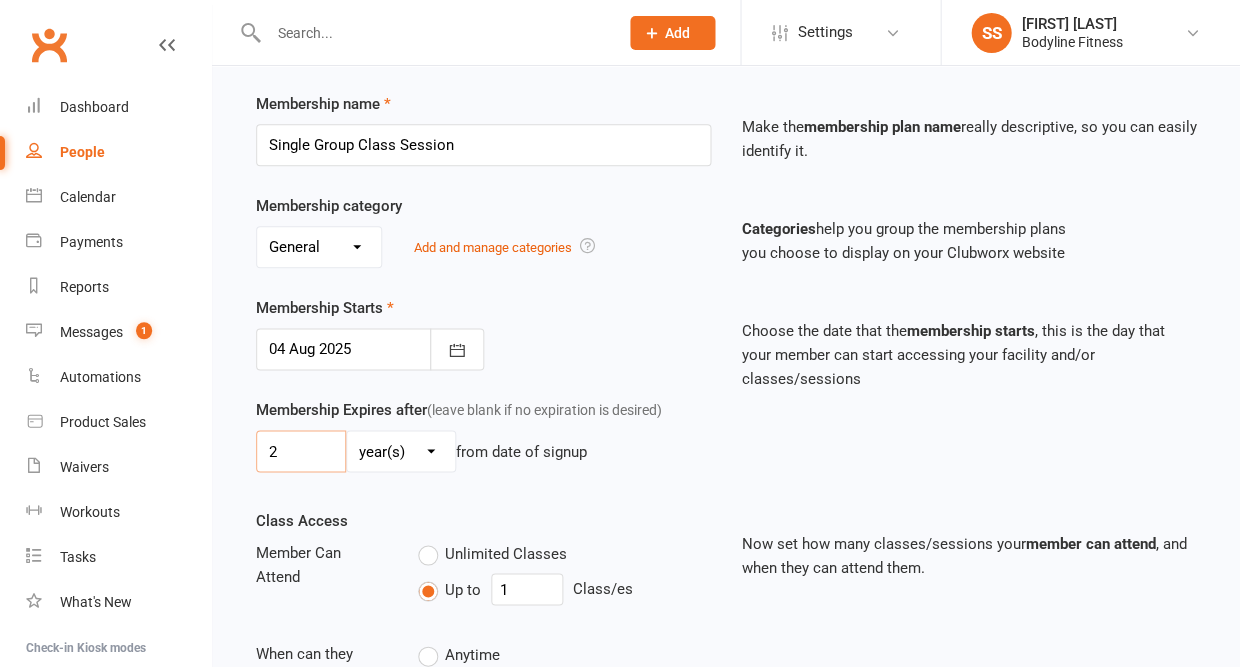 type on "2" 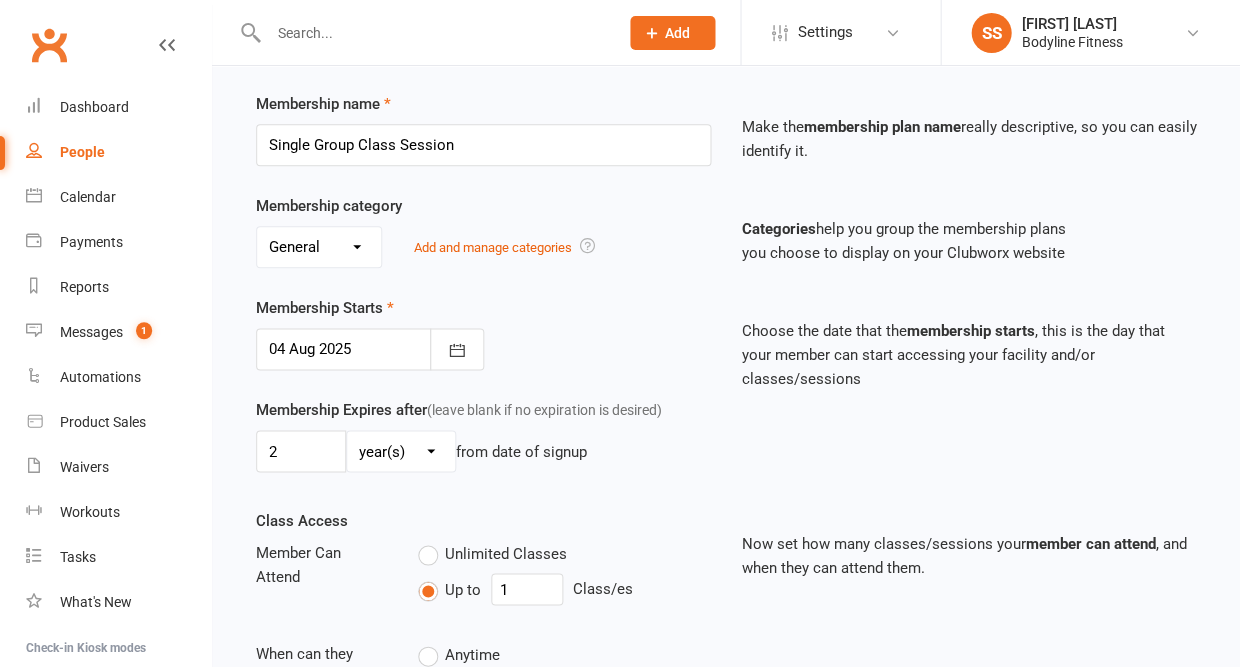 select on "1" 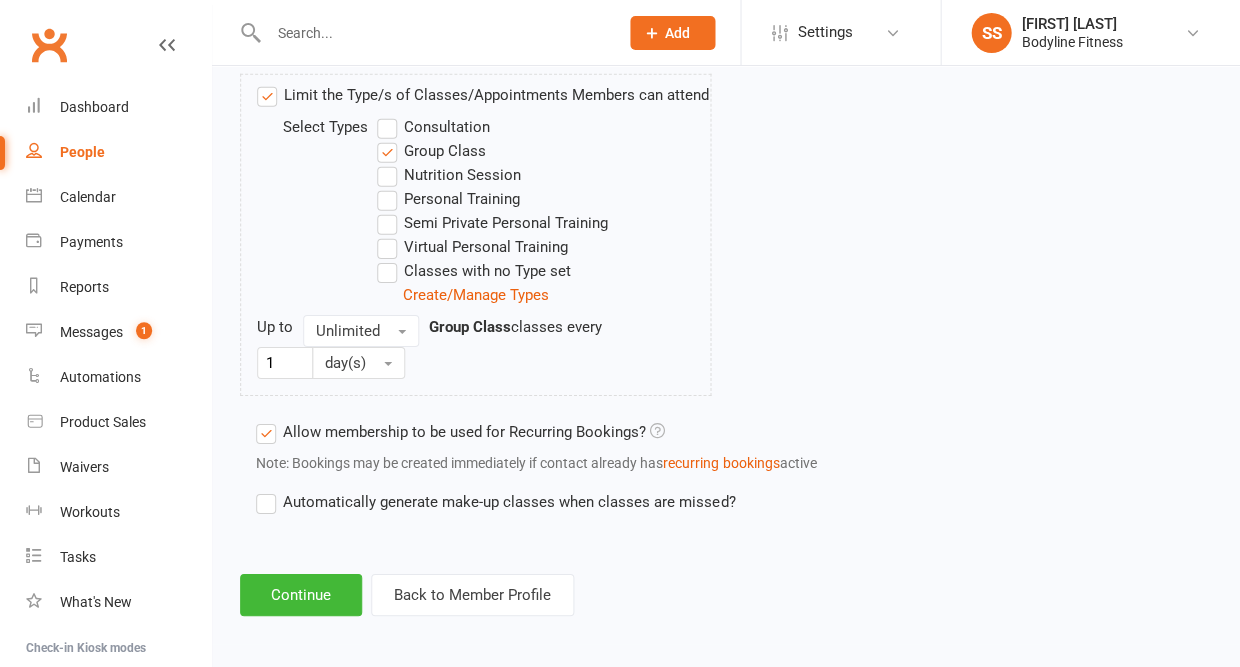 scroll, scrollTop: 1000, scrollLeft: 0, axis: vertical 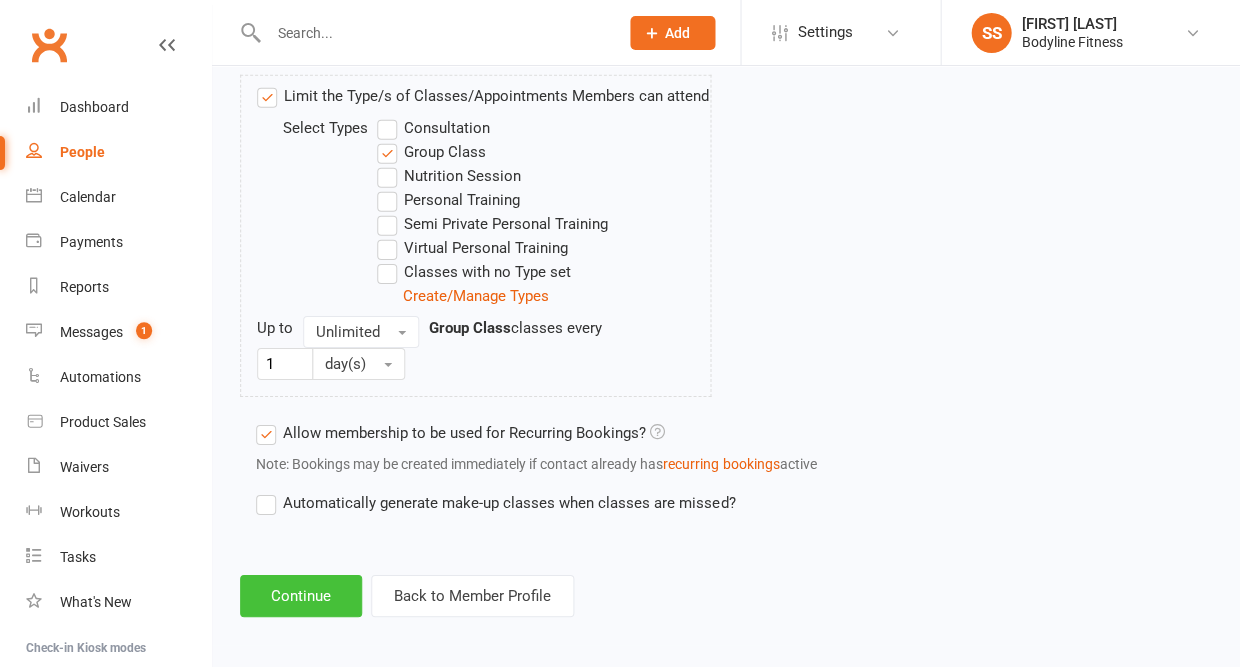 click on "Continue" at bounding box center (301, 596) 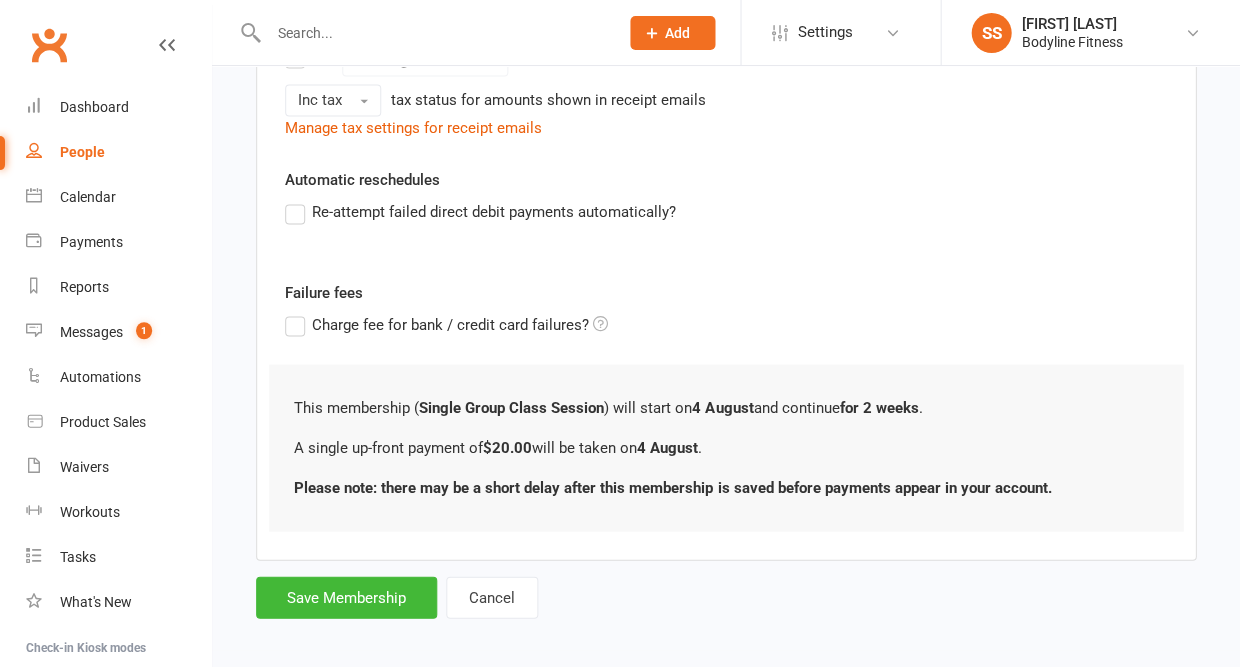scroll, scrollTop: 489, scrollLeft: 0, axis: vertical 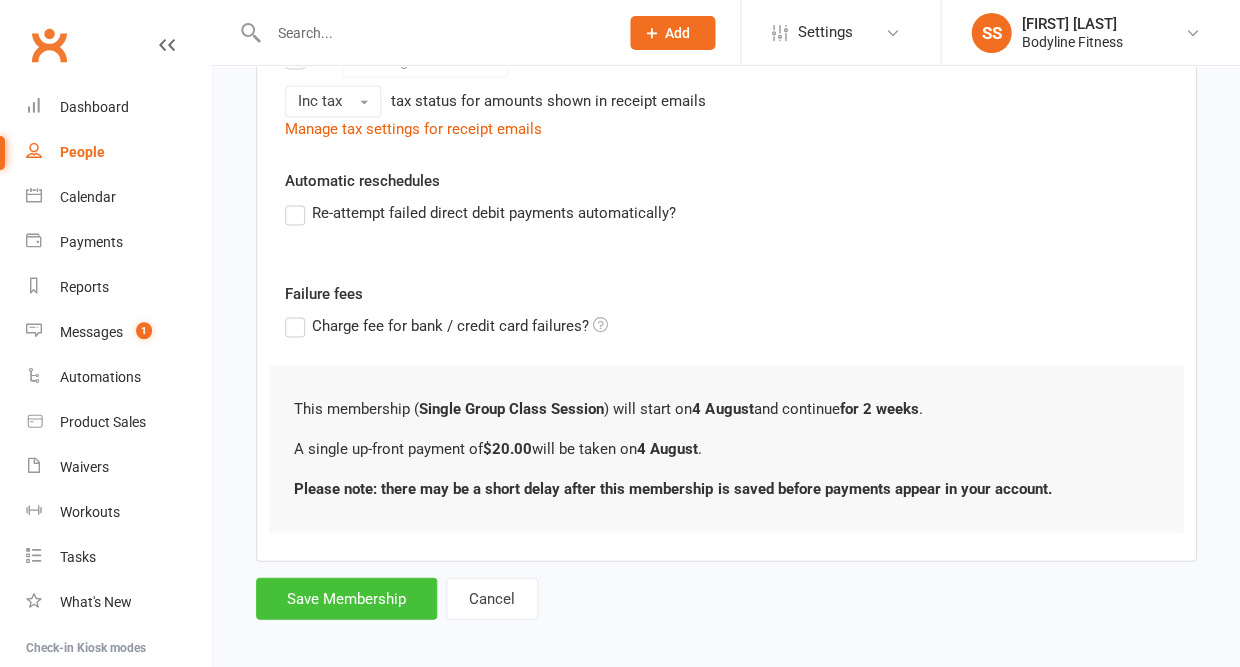 click on "Save Membership" at bounding box center [346, 598] 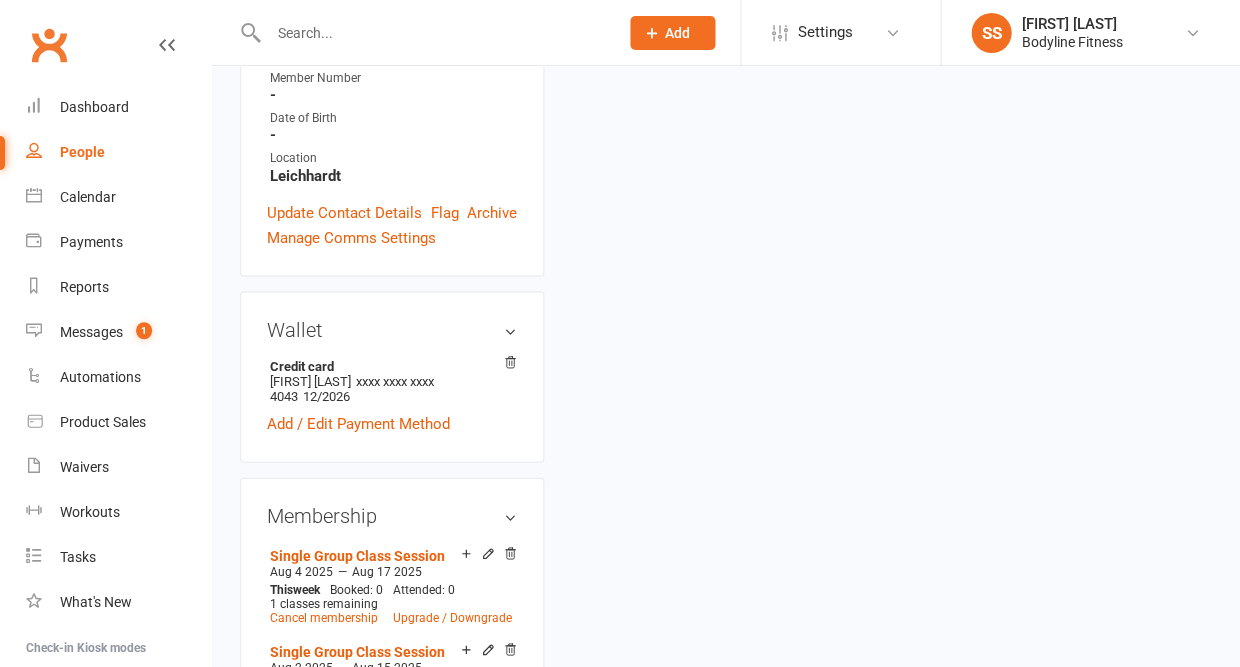 scroll, scrollTop: 0, scrollLeft: 0, axis: both 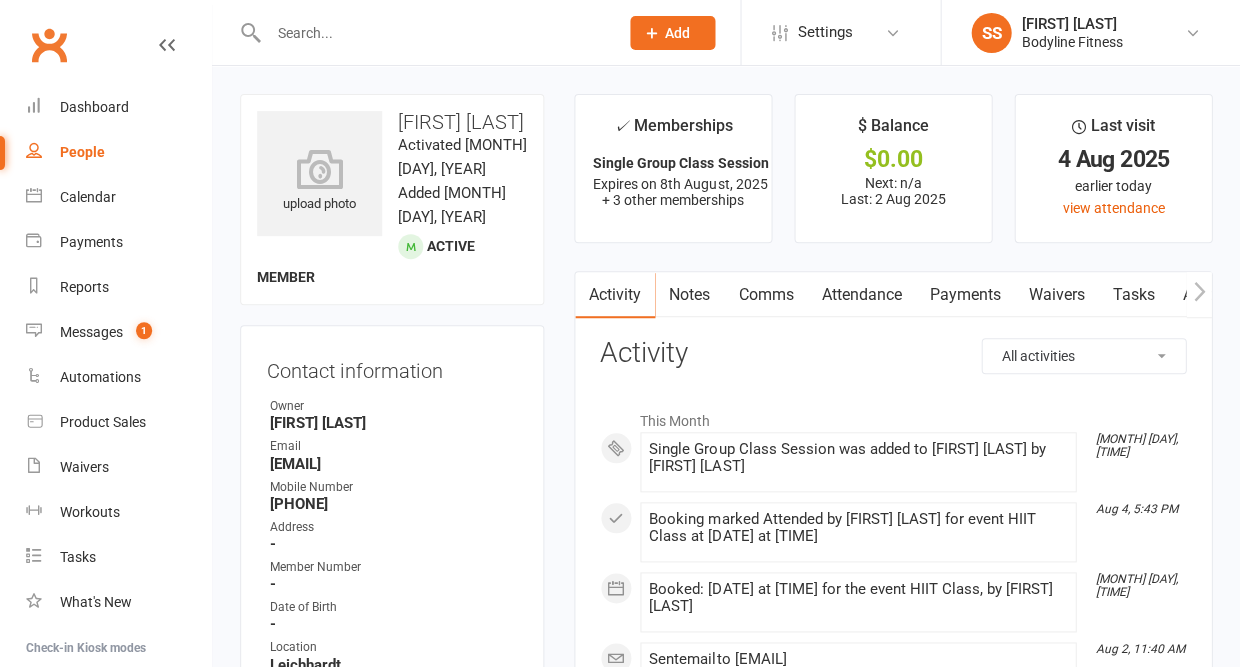 click on "Payments" at bounding box center [964, 295] 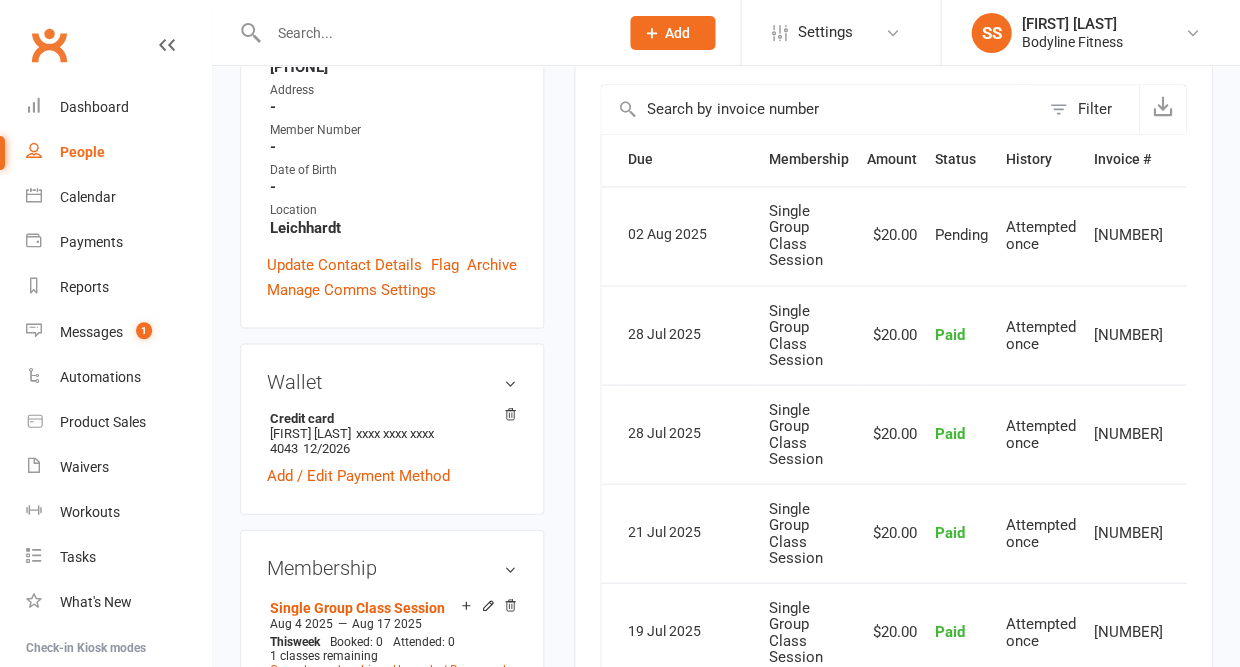 scroll, scrollTop: 449, scrollLeft: 0, axis: vertical 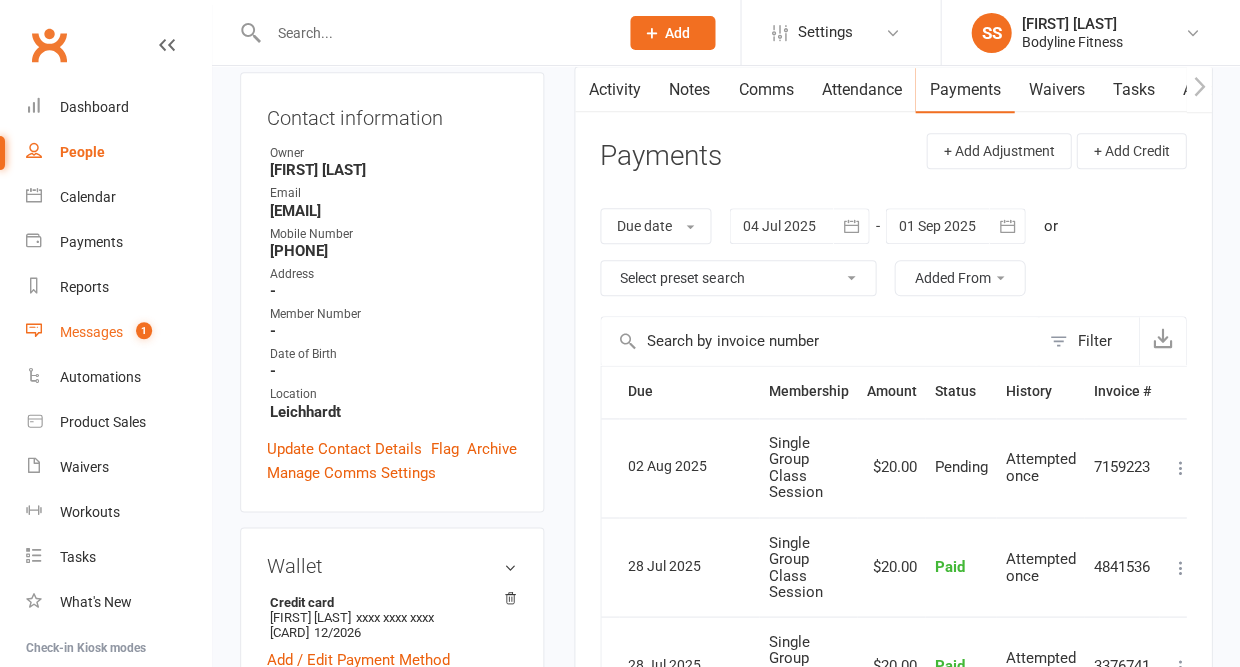 click on "Messages   1" at bounding box center (118, 332) 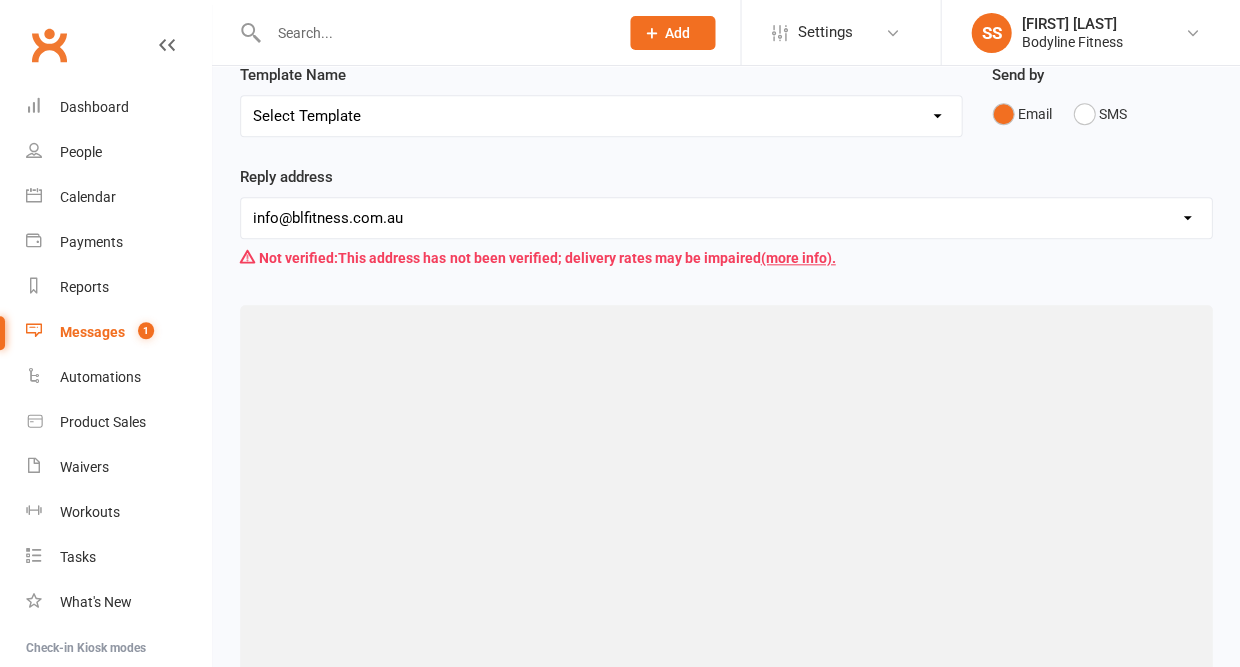 scroll, scrollTop: 0, scrollLeft: 0, axis: both 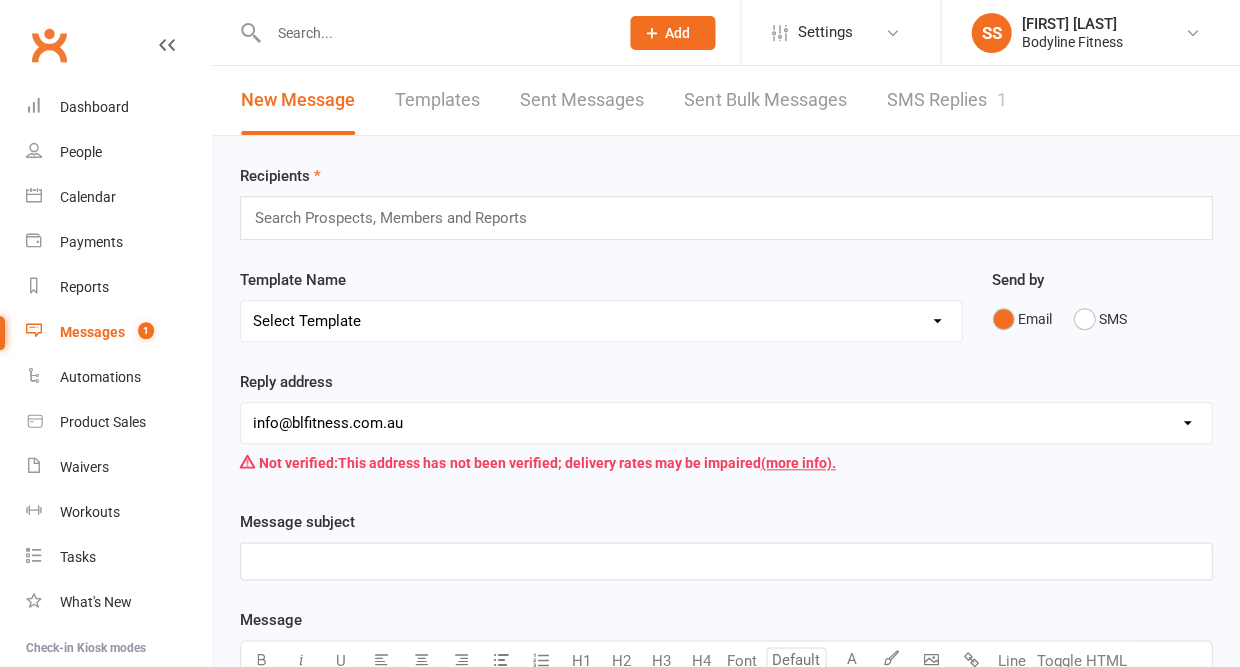 click on "SMS Replies  1" at bounding box center [946, 100] 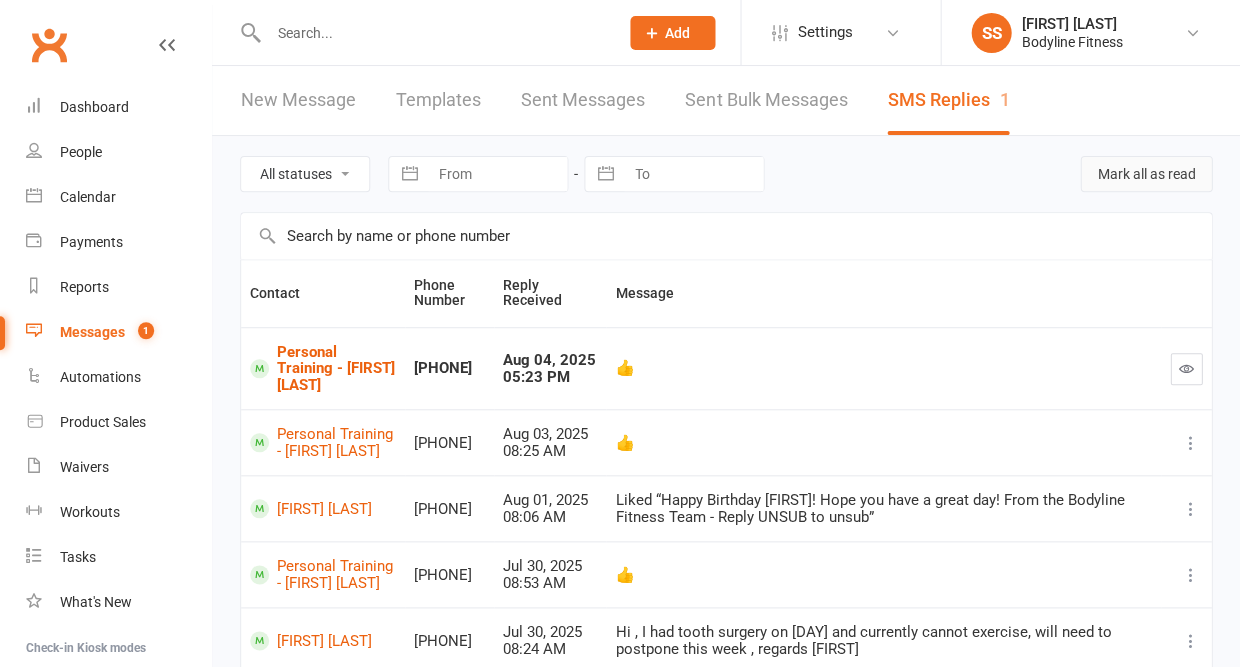 click on "Mark all as read" at bounding box center (1146, 174) 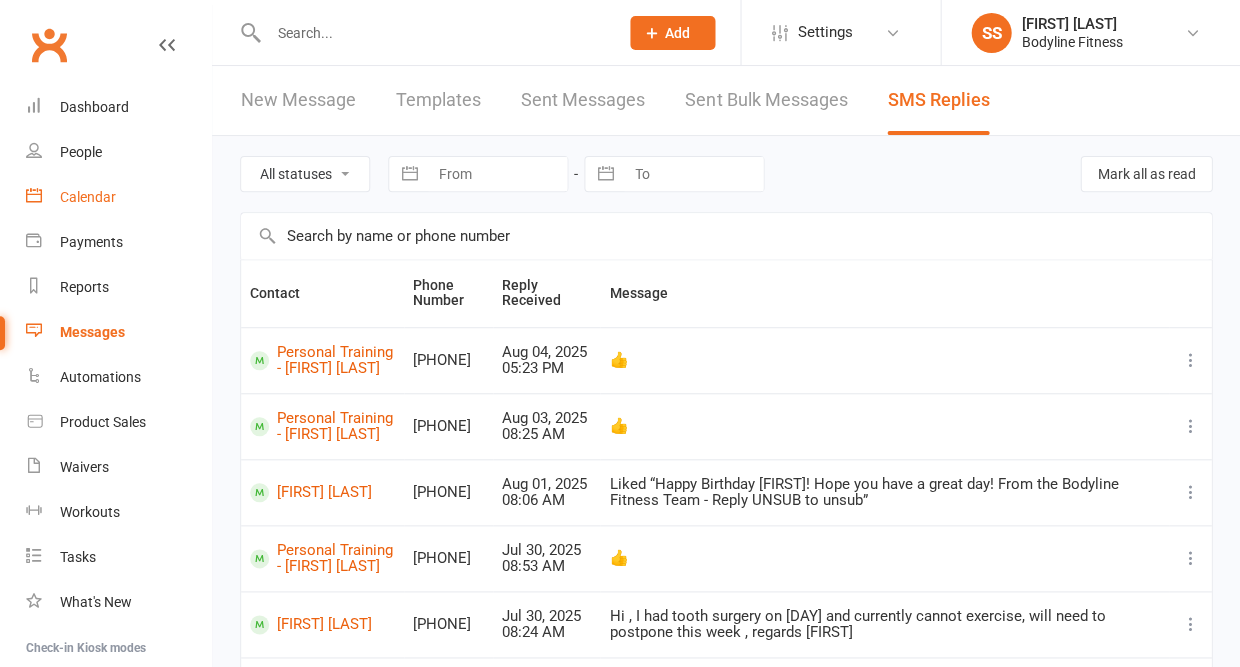 click on "Calendar" at bounding box center [88, 197] 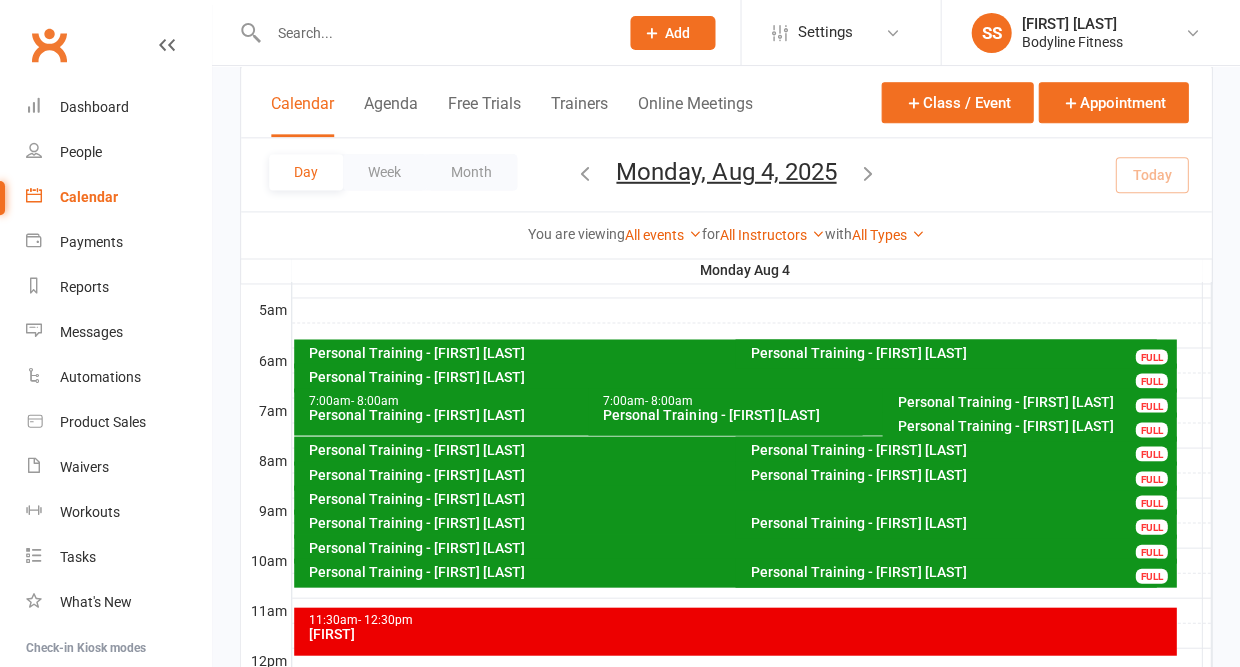 scroll, scrollTop: 346, scrollLeft: 0, axis: vertical 